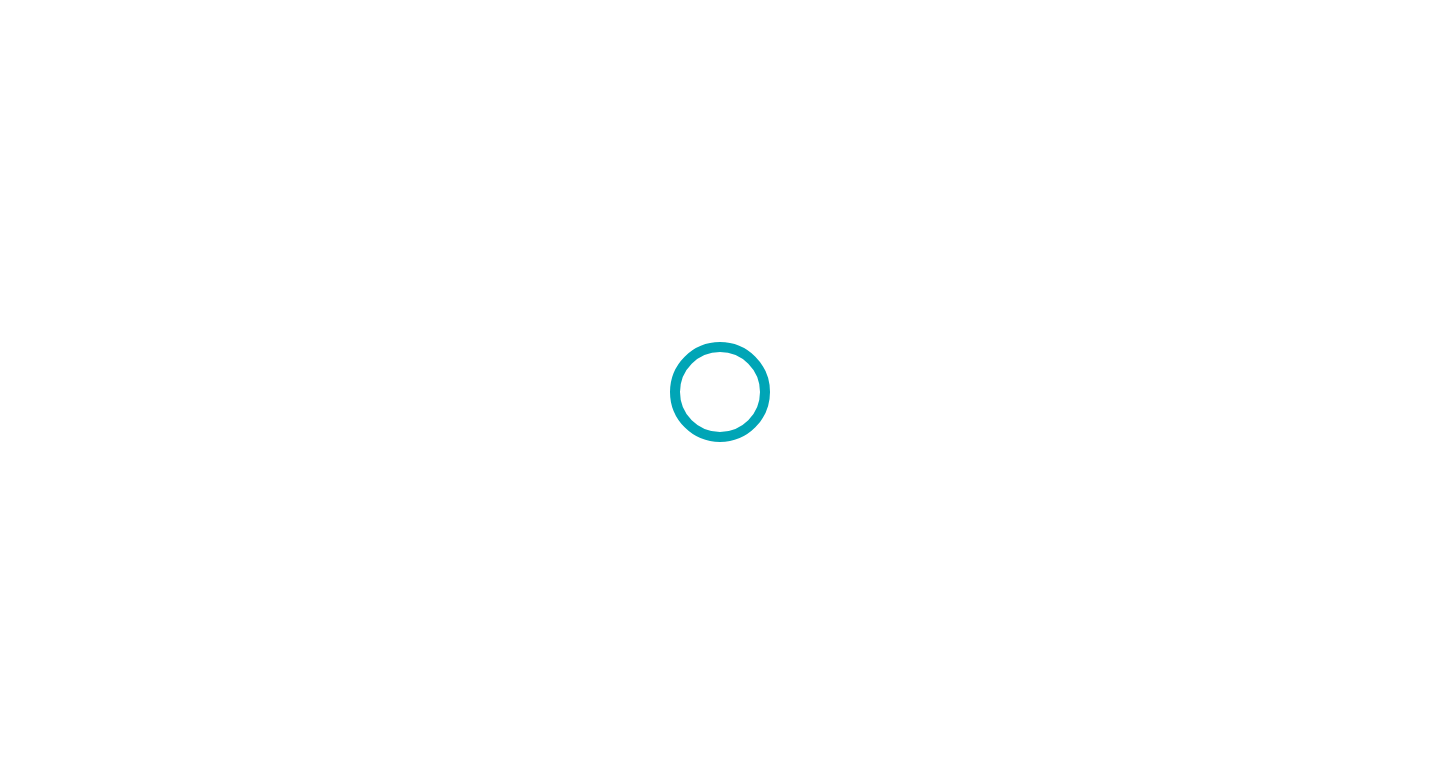 scroll, scrollTop: 0, scrollLeft: 0, axis: both 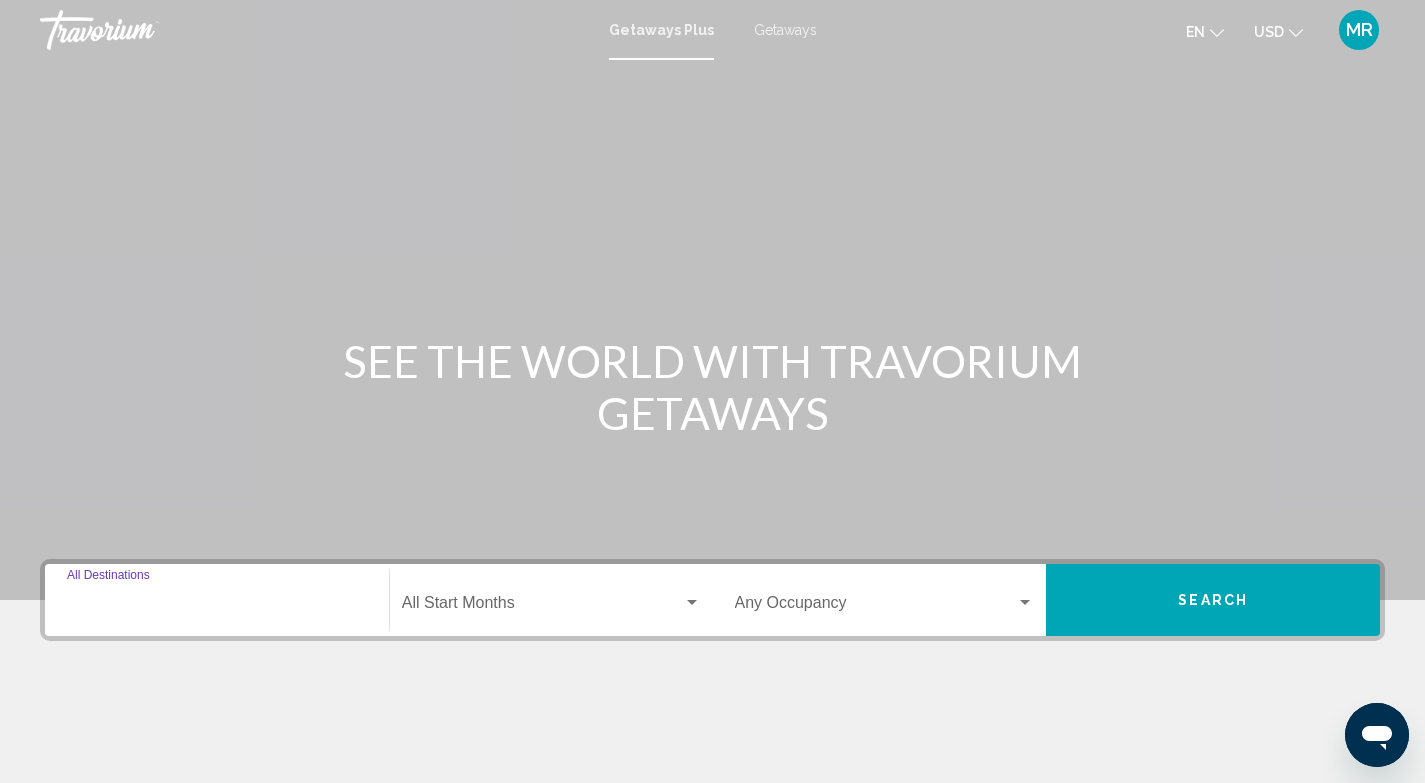 click on "Destination All Destinations" at bounding box center [217, 607] 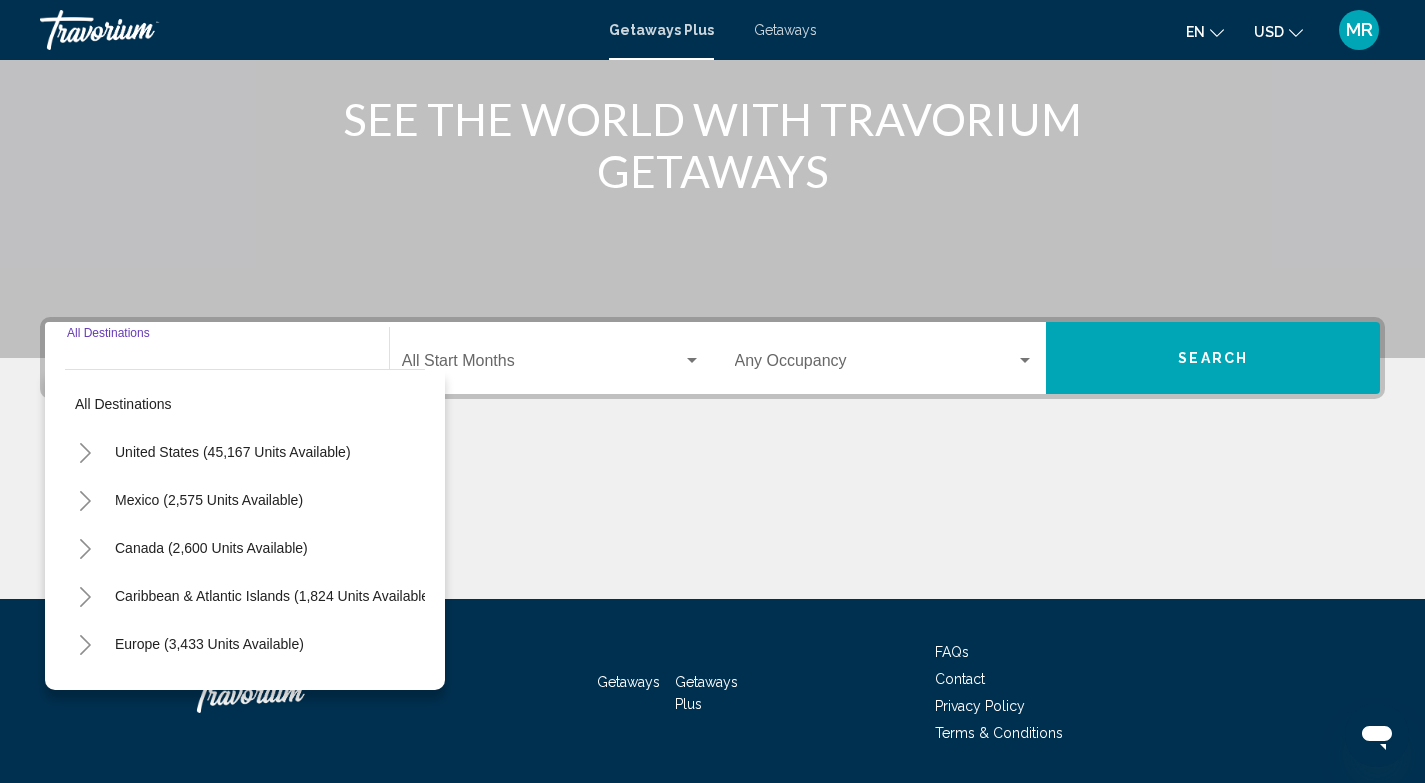 scroll, scrollTop: 303, scrollLeft: 0, axis: vertical 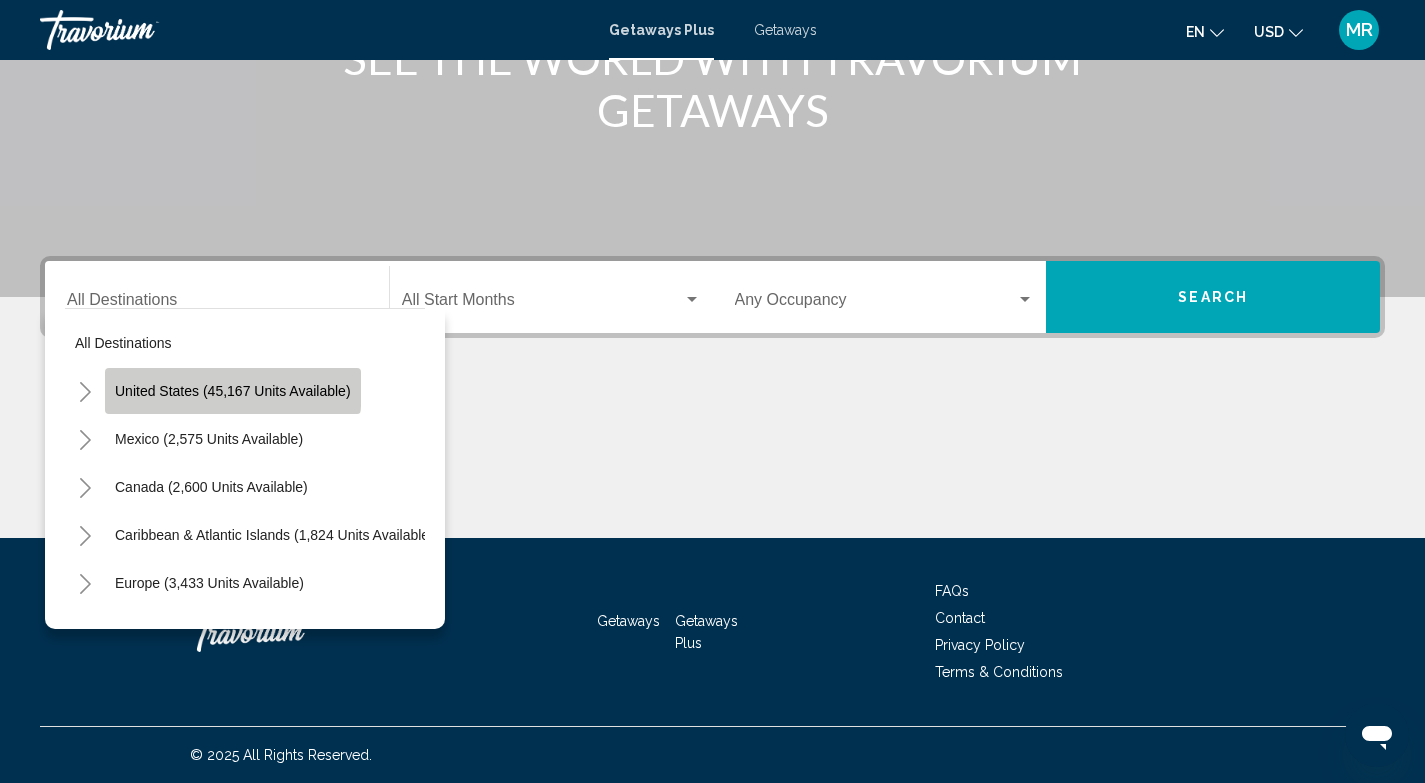 click on "United States (45,167 units available)" 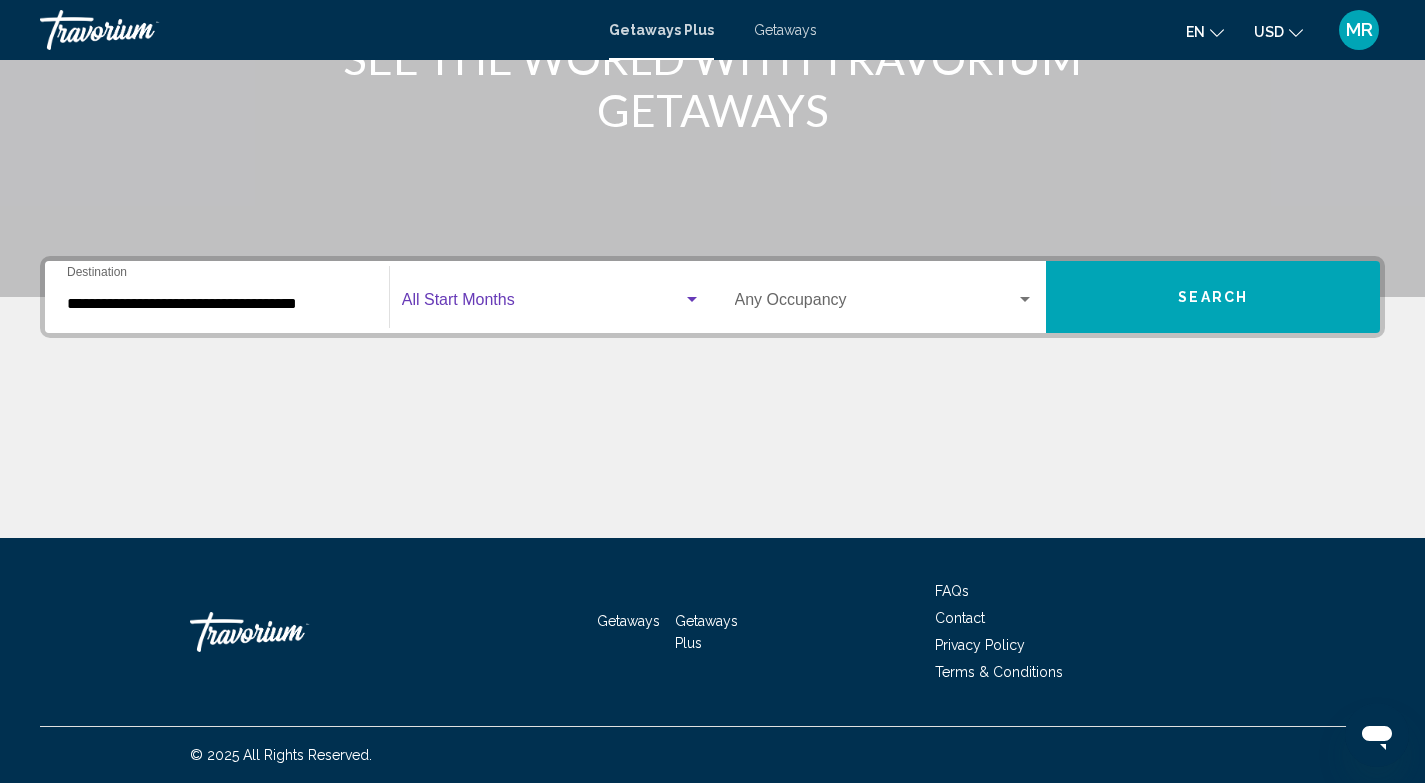 click at bounding box center (542, 304) 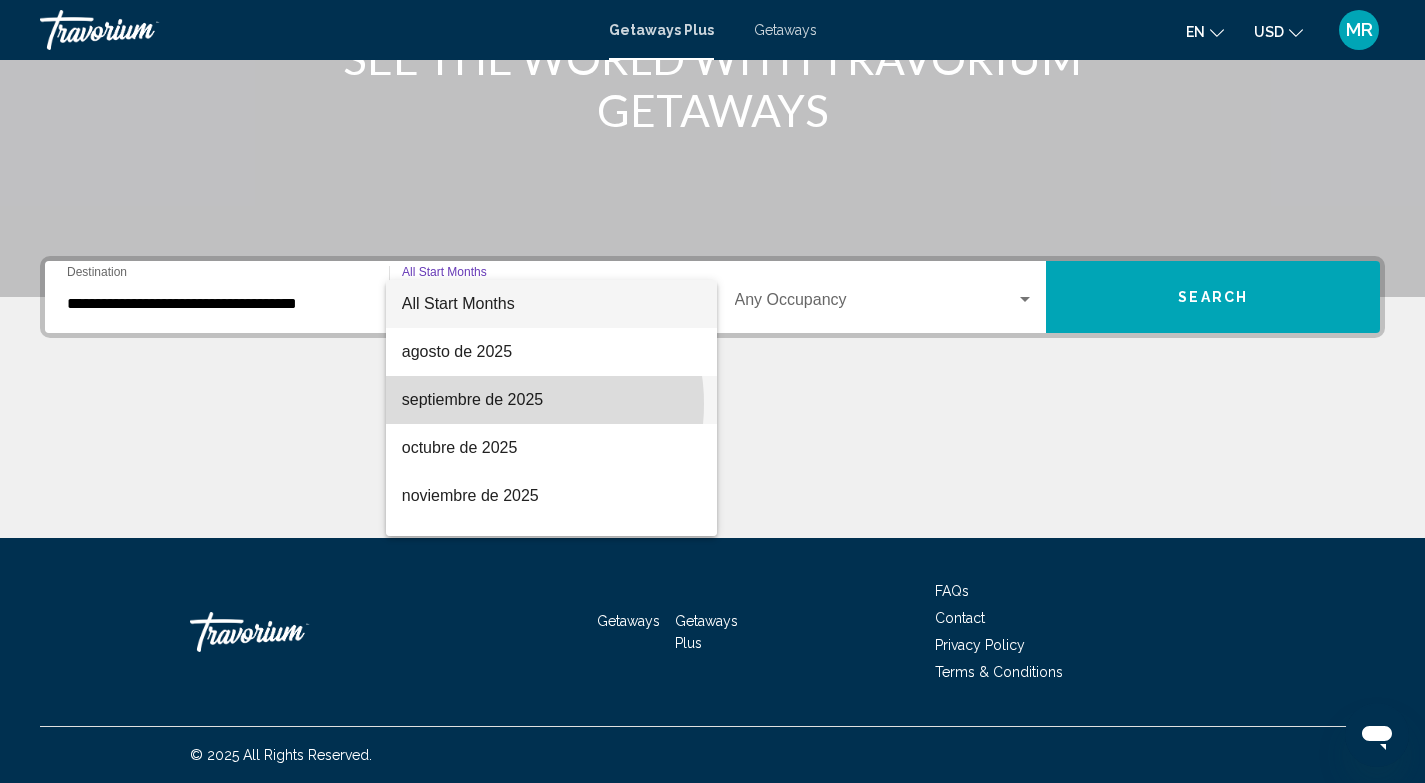 click on "septiembre de 2025" at bounding box center (551, 400) 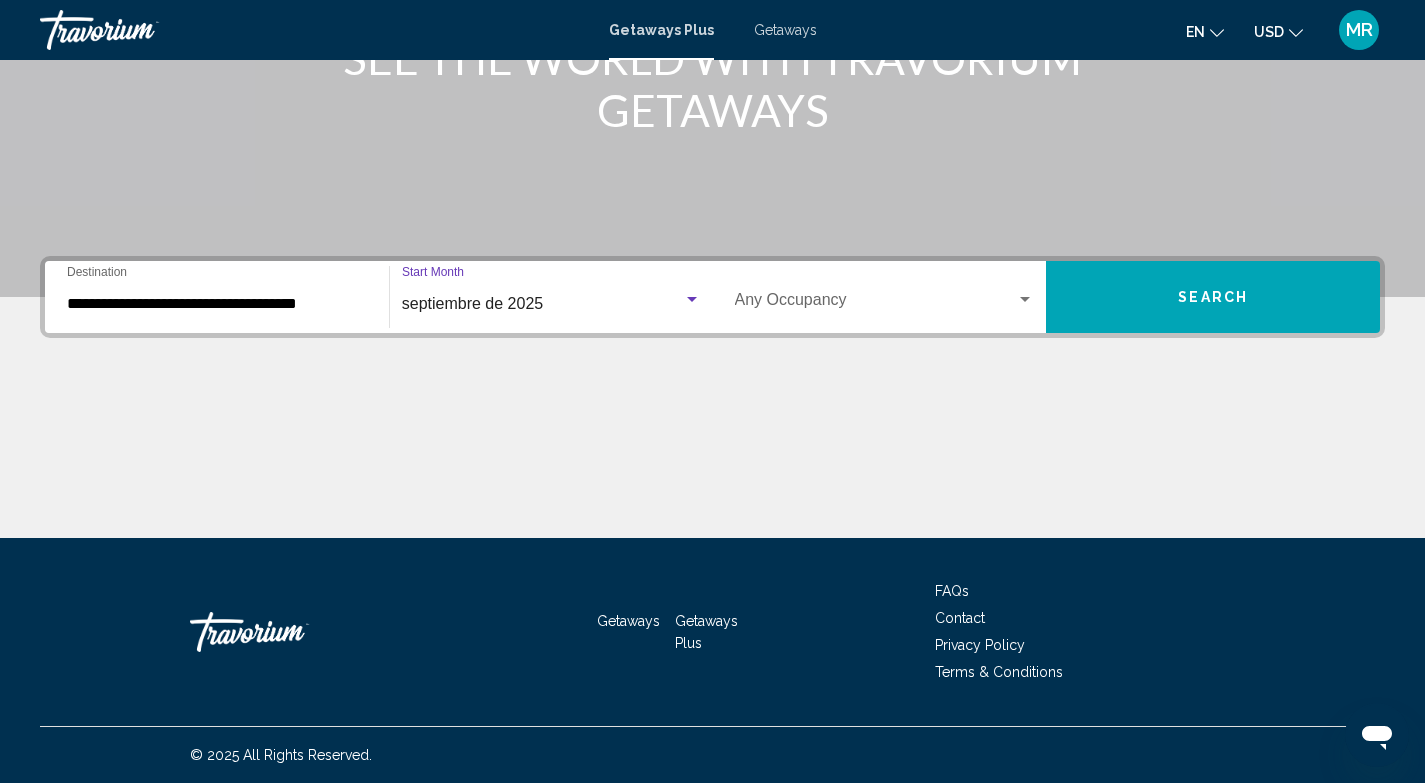 click on "septiembre de 2025" at bounding box center (472, 303) 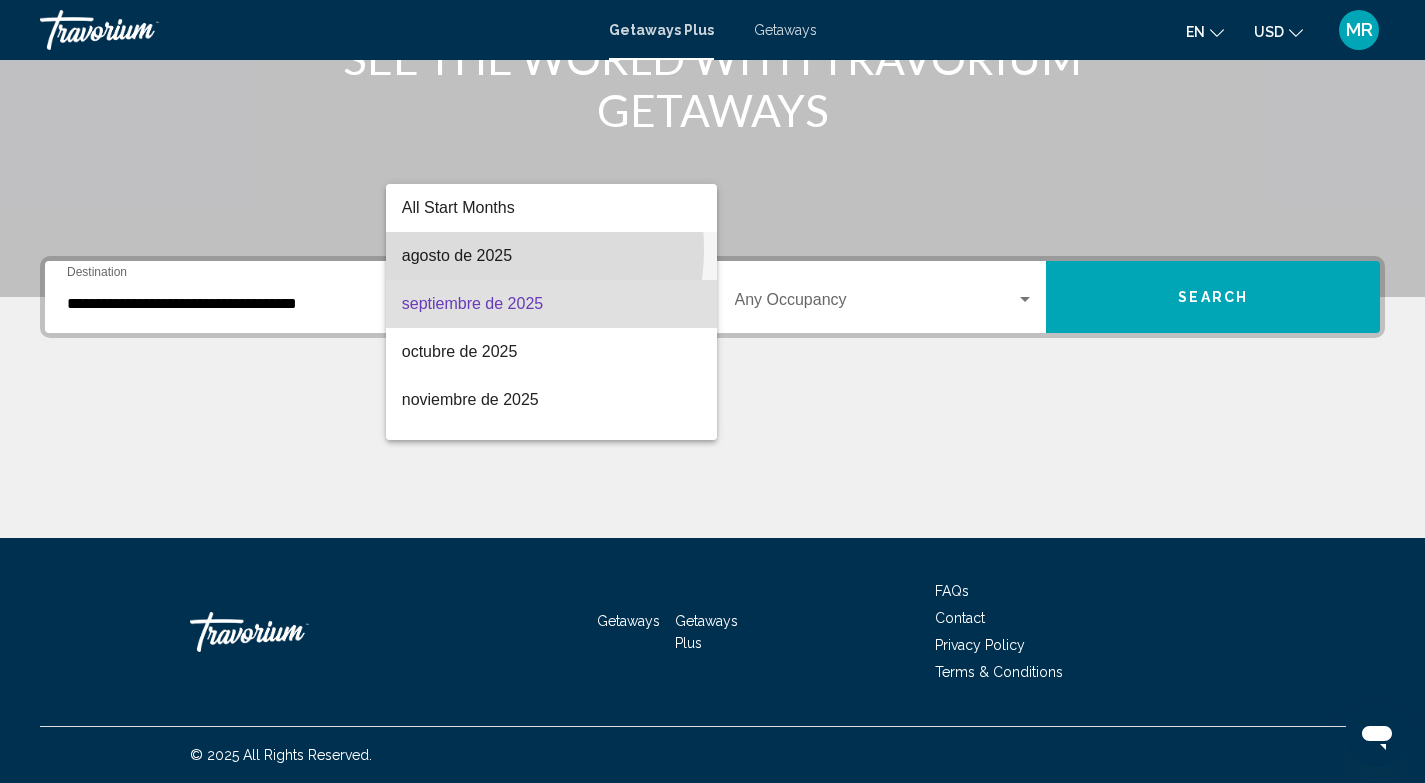 click on "agosto de 2025" at bounding box center (551, 256) 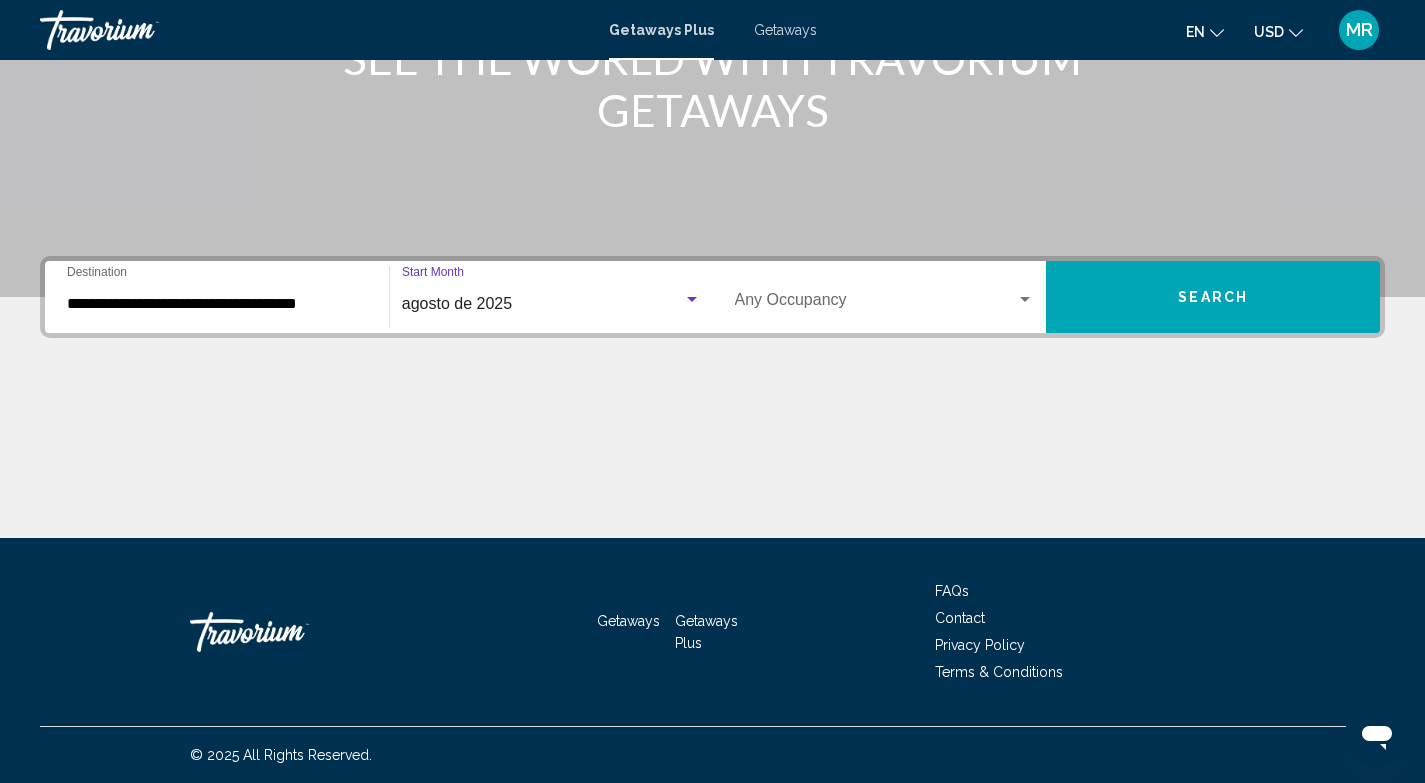 click on "Occupancy Any Occupancy" at bounding box center (885, 297) 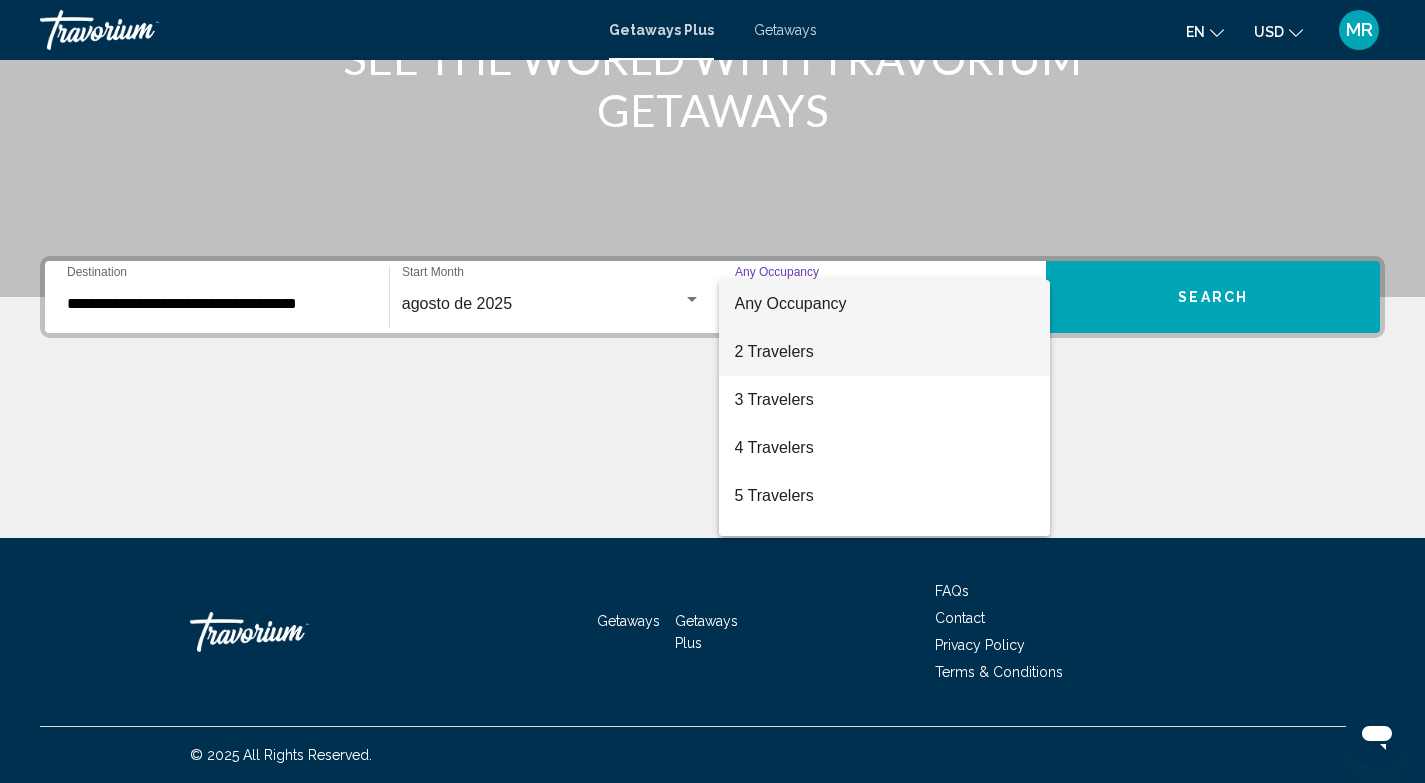 click on "2 Travelers" at bounding box center [885, 352] 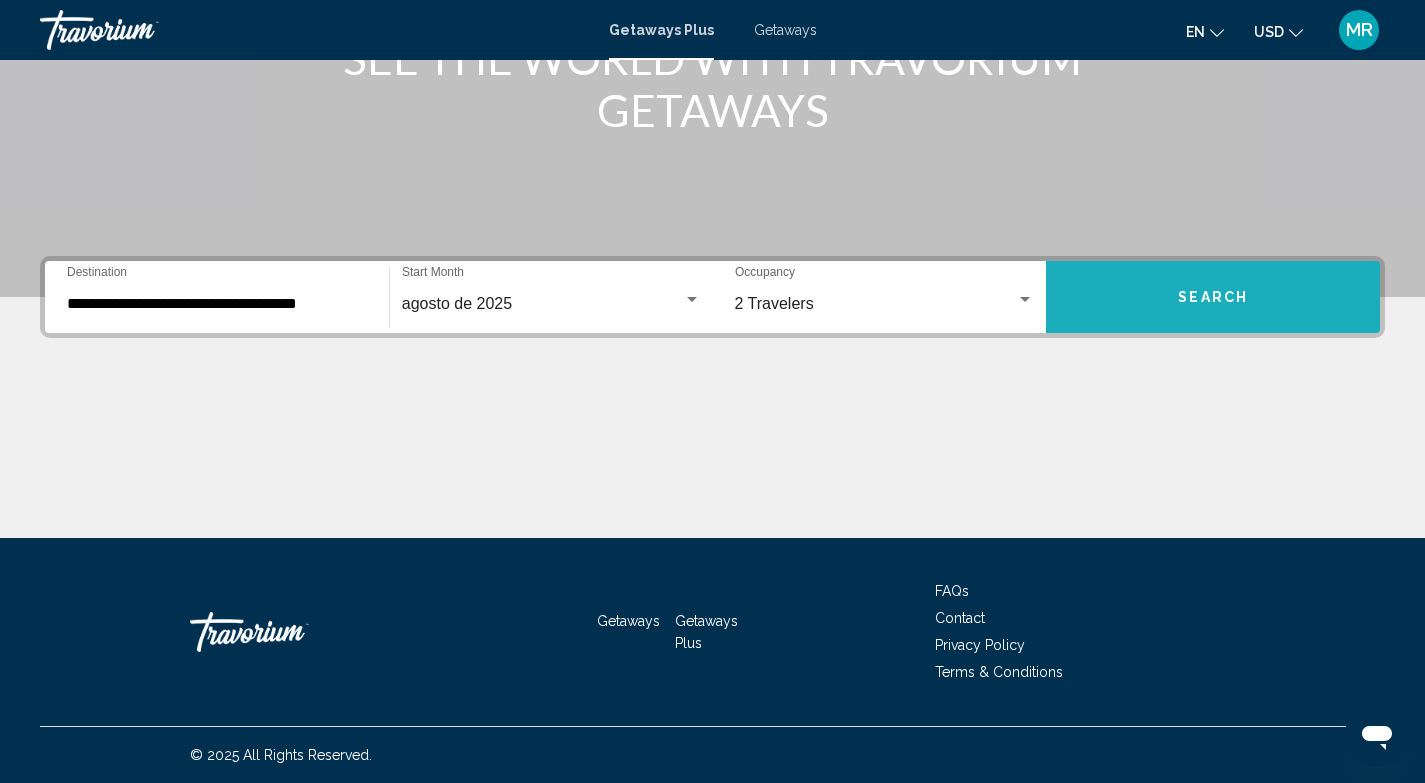 click on "Search" at bounding box center [1213, 297] 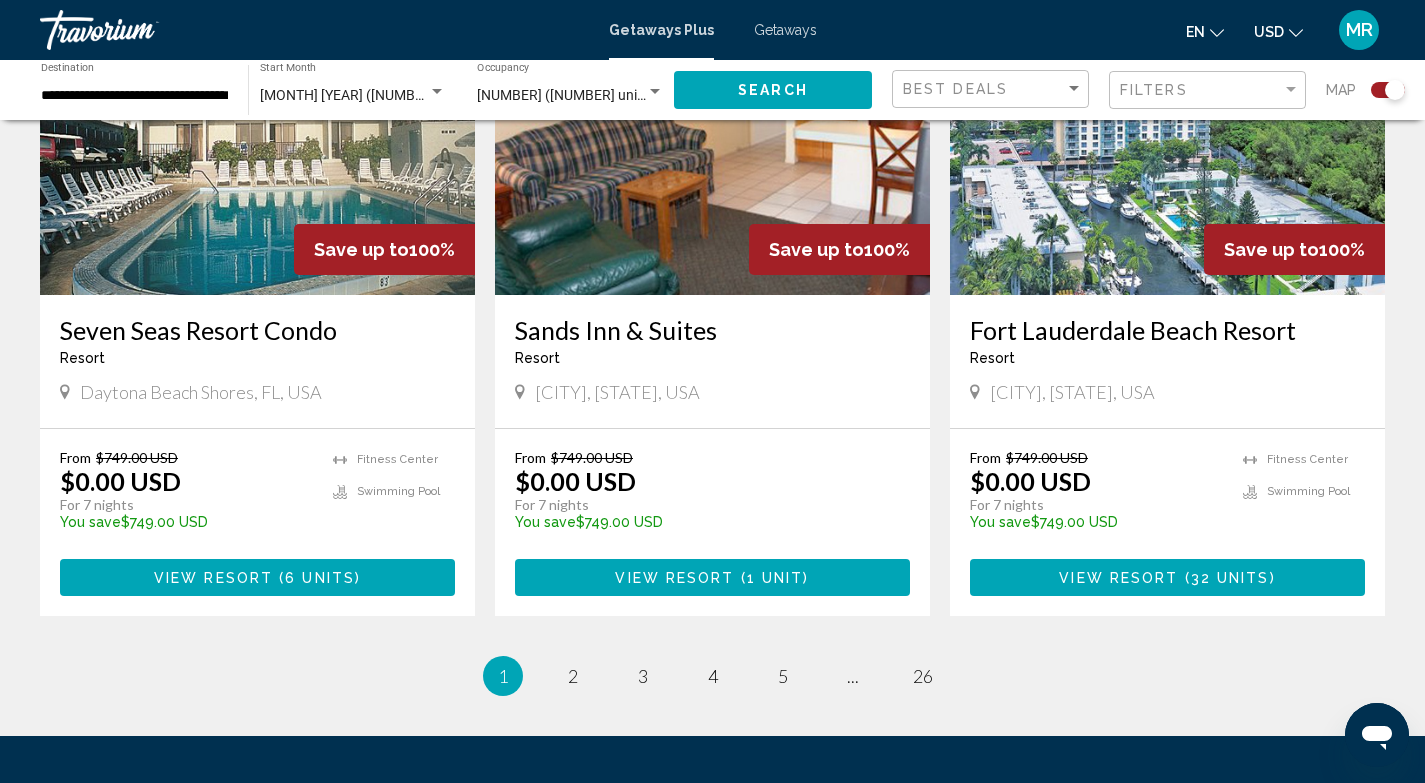 scroll, scrollTop: 2961, scrollLeft: 0, axis: vertical 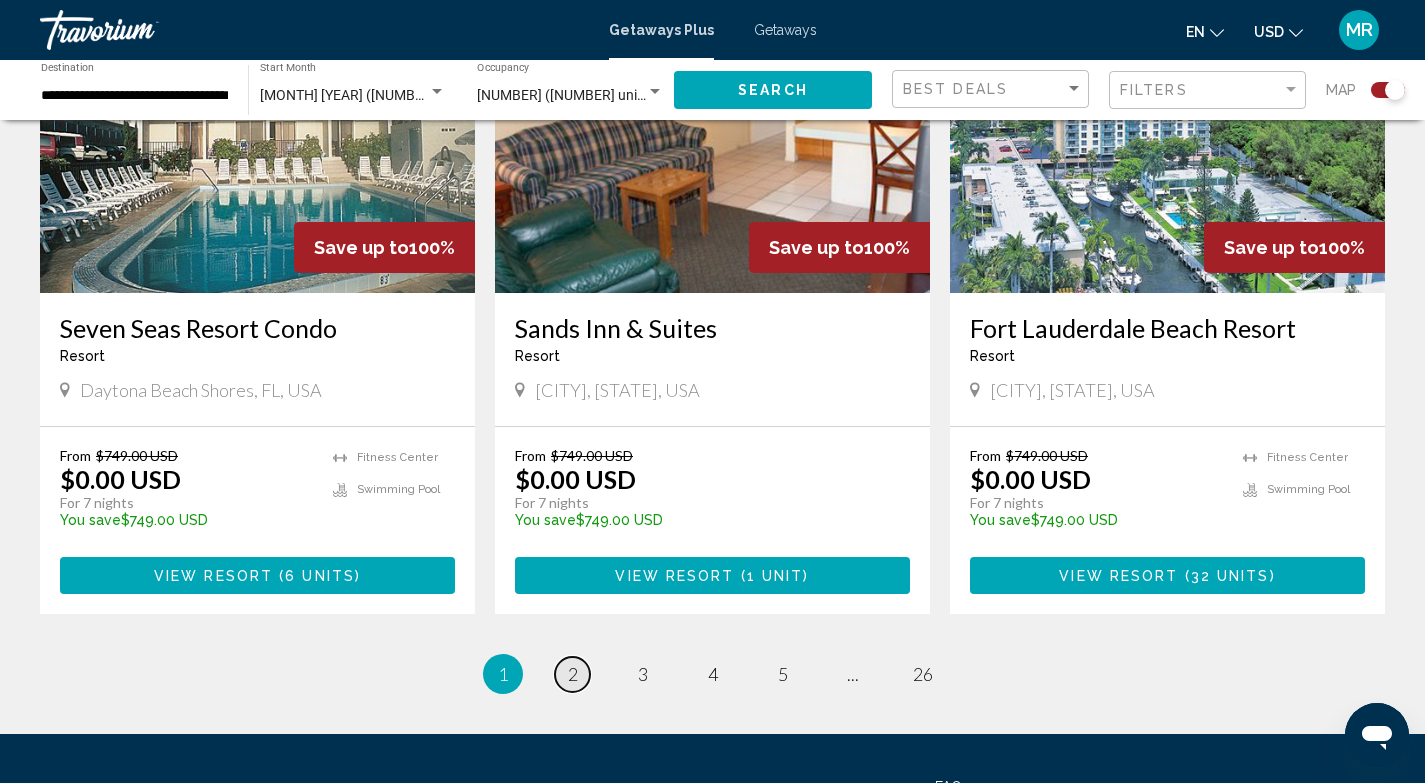 click on "2" at bounding box center (573, 674) 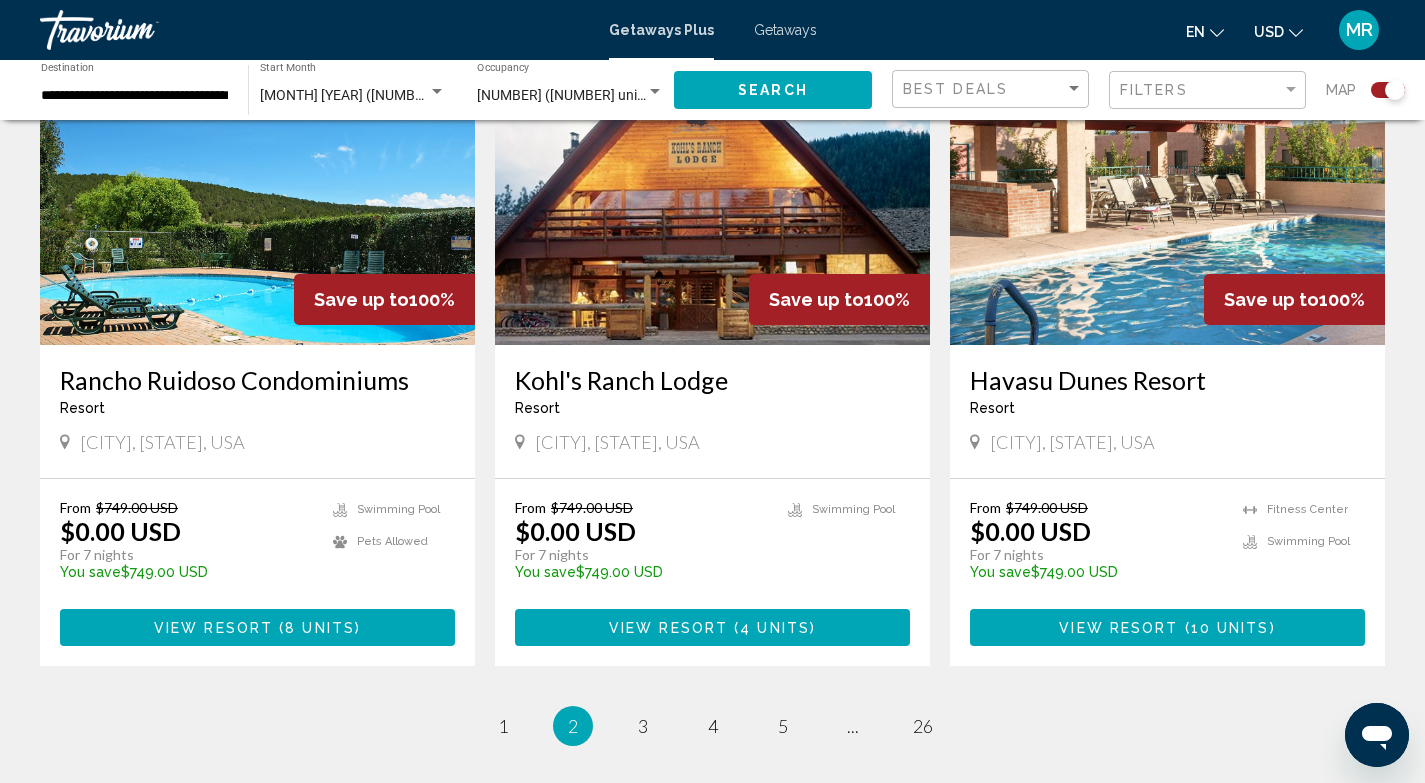 scroll, scrollTop: 2956, scrollLeft: 0, axis: vertical 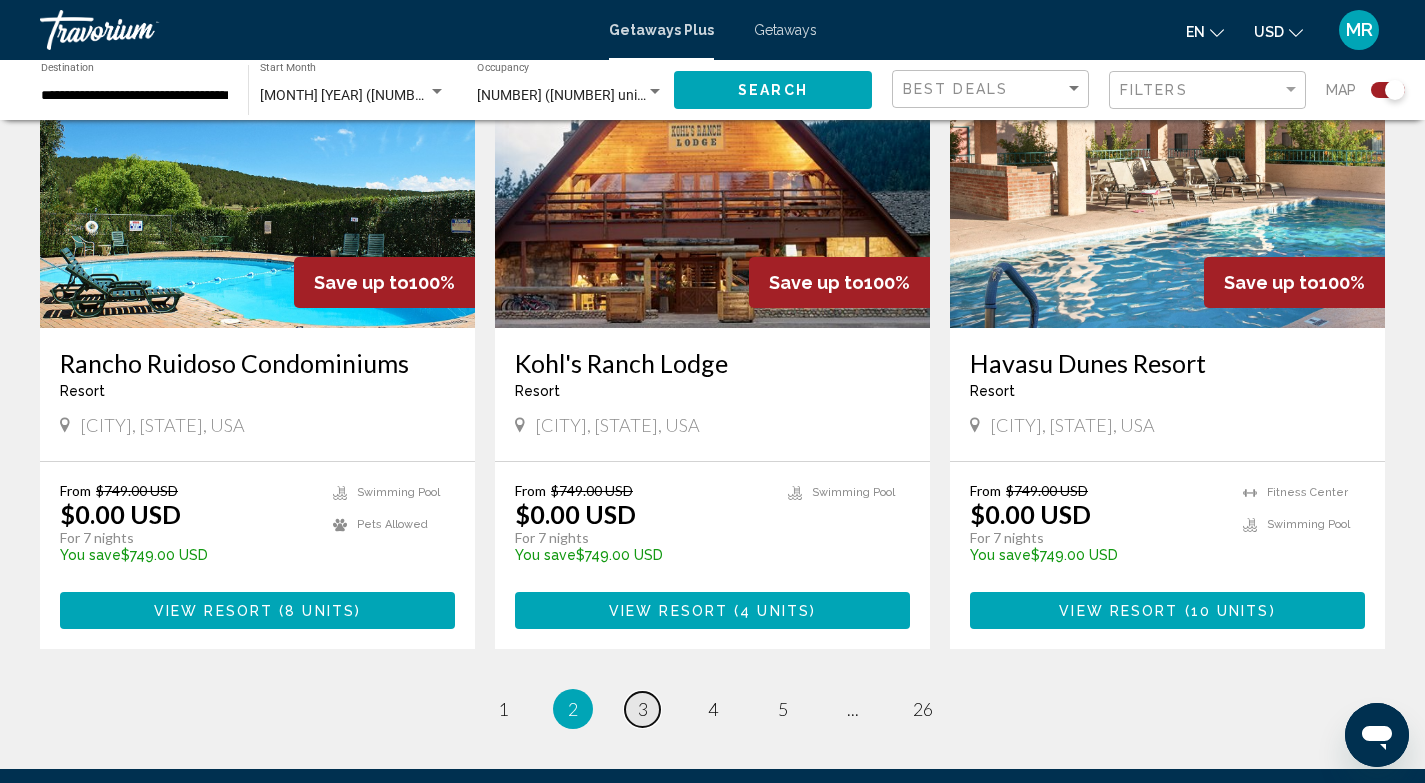 click on "3" at bounding box center (643, 709) 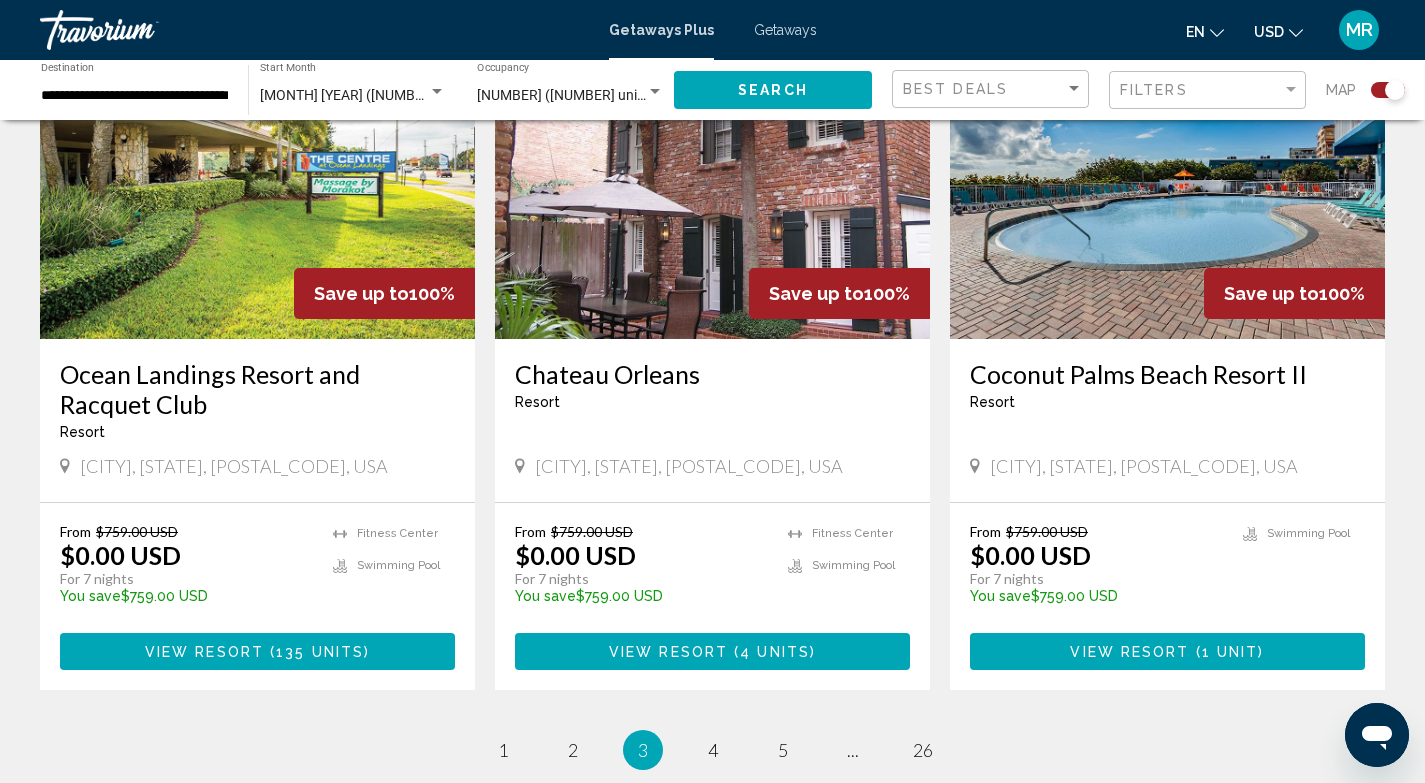 scroll, scrollTop: 2922, scrollLeft: 0, axis: vertical 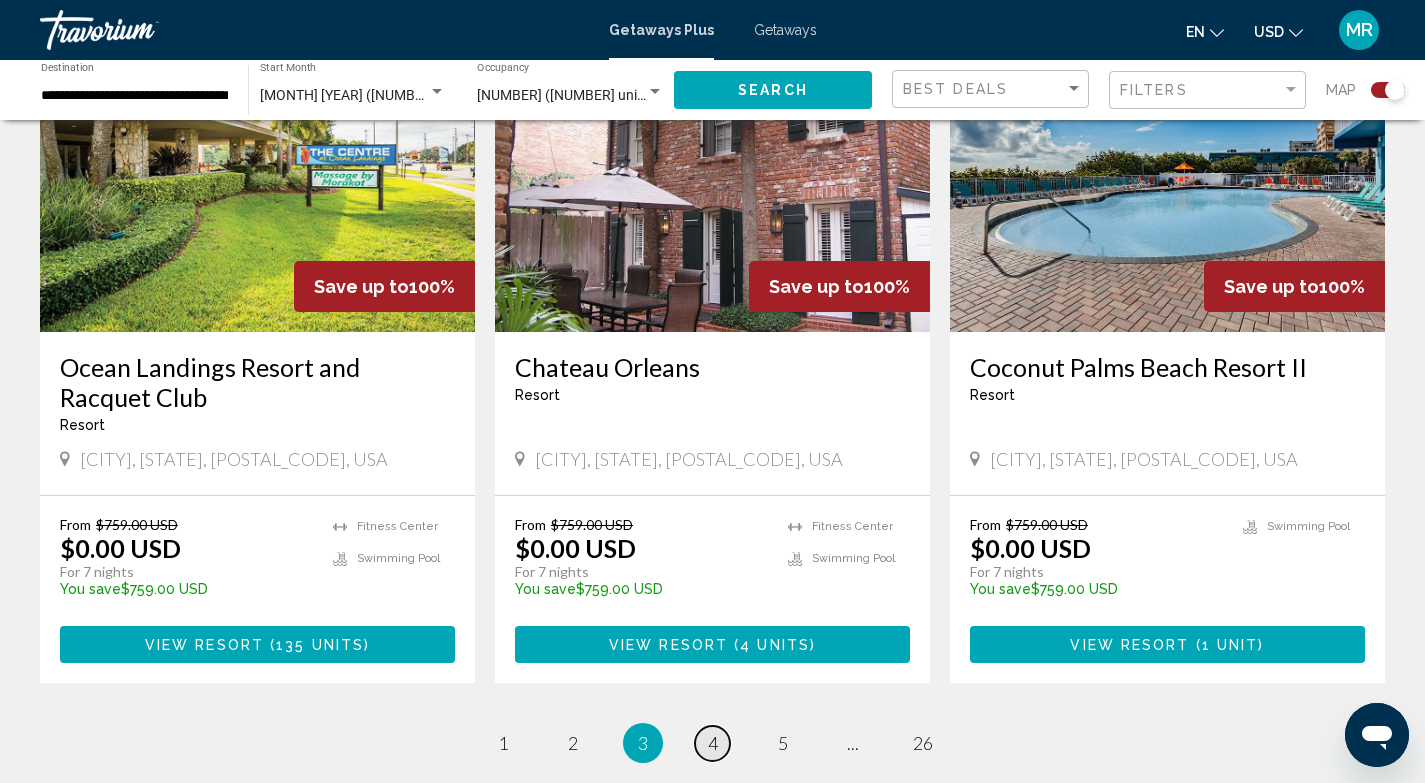 click on "4" at bounding box center (713, 743) 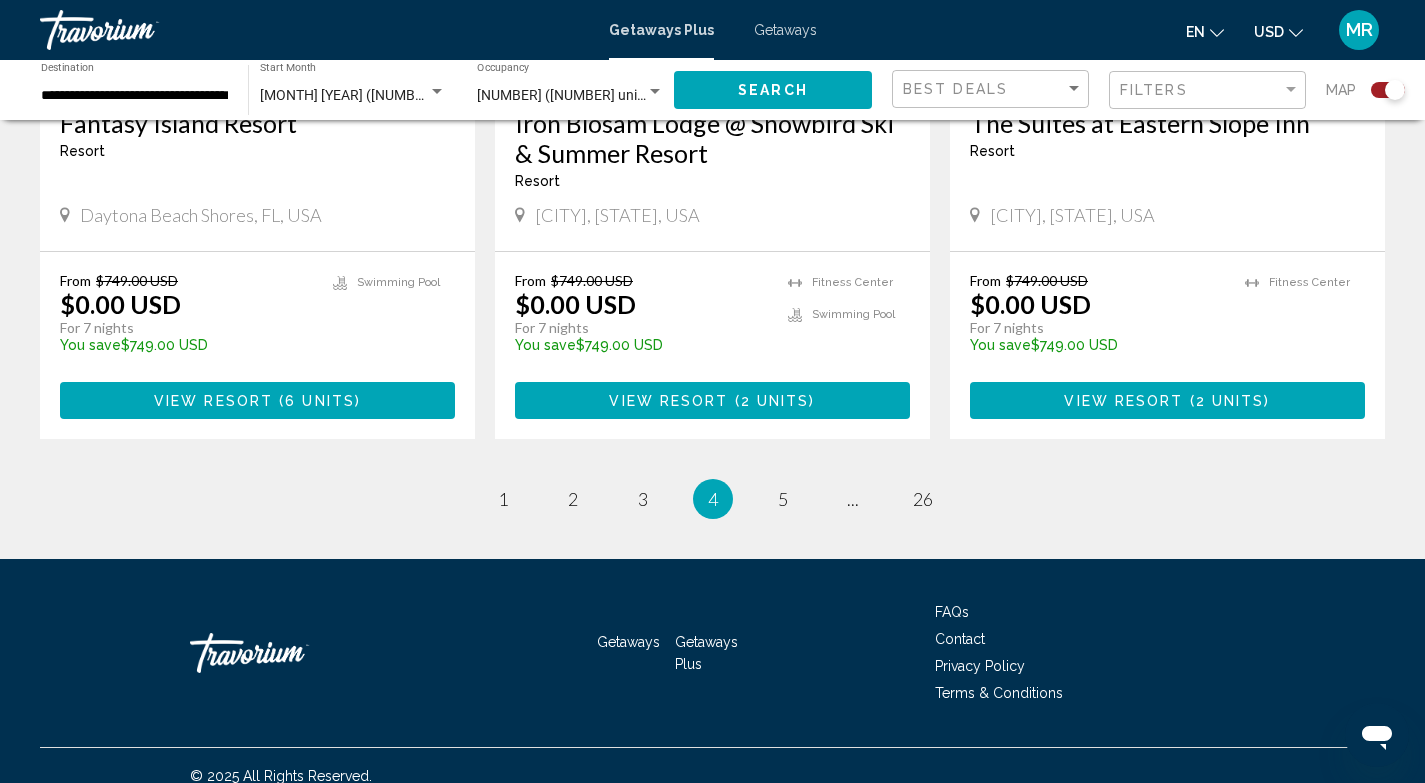 scroll, scrollTop: 3187, scrollLeft: 0, axis: vertical 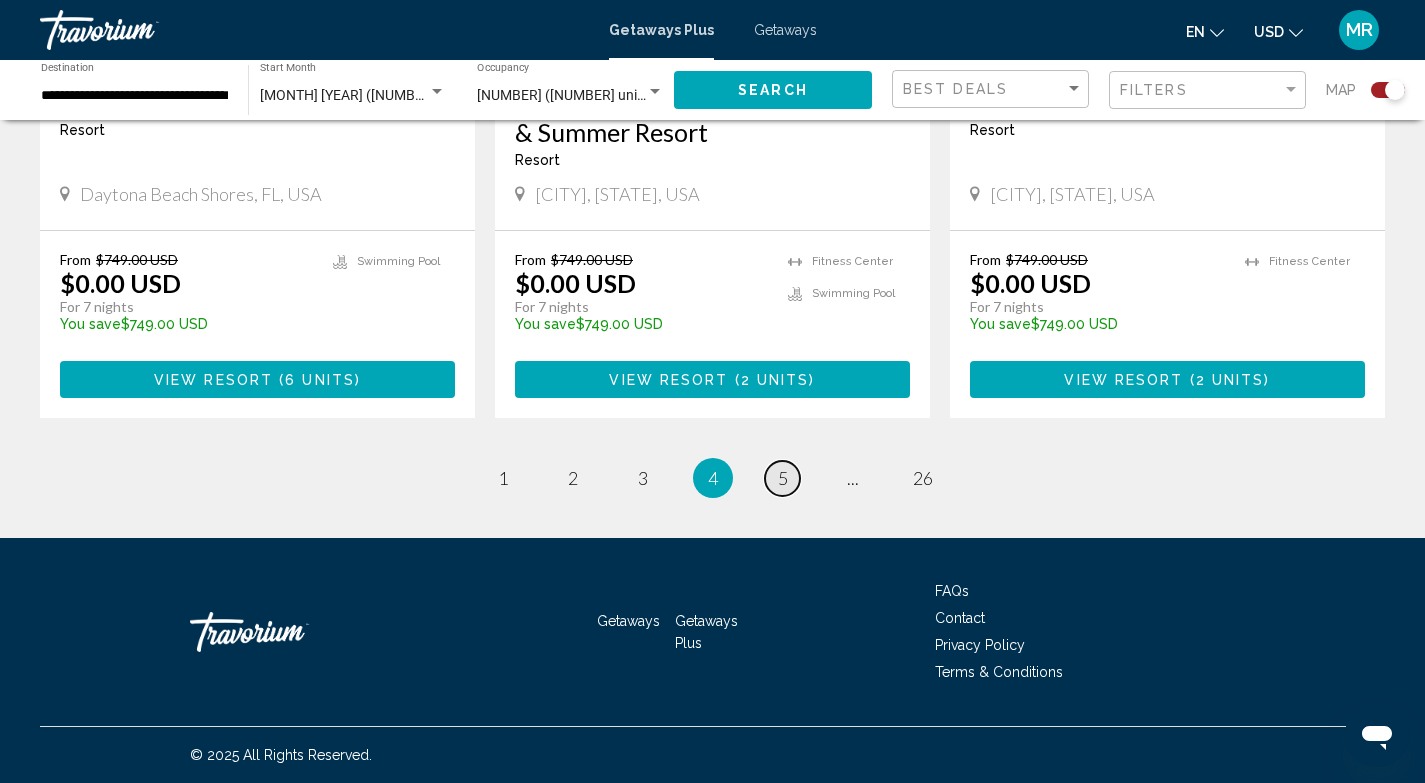 click on "5" at bounding box center (783, 478) 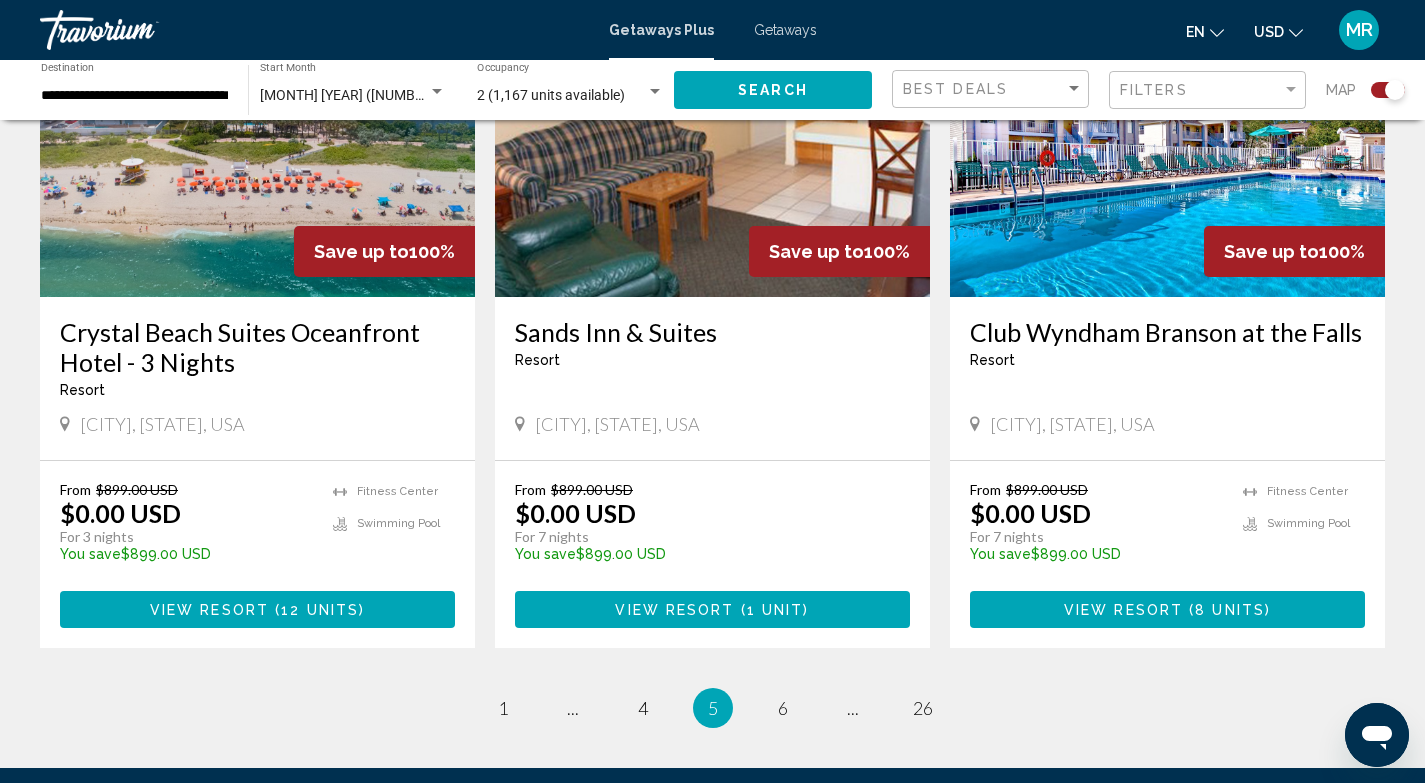 scroll, scrollTop: 2944, scrollLeft: 0, axis: vertical 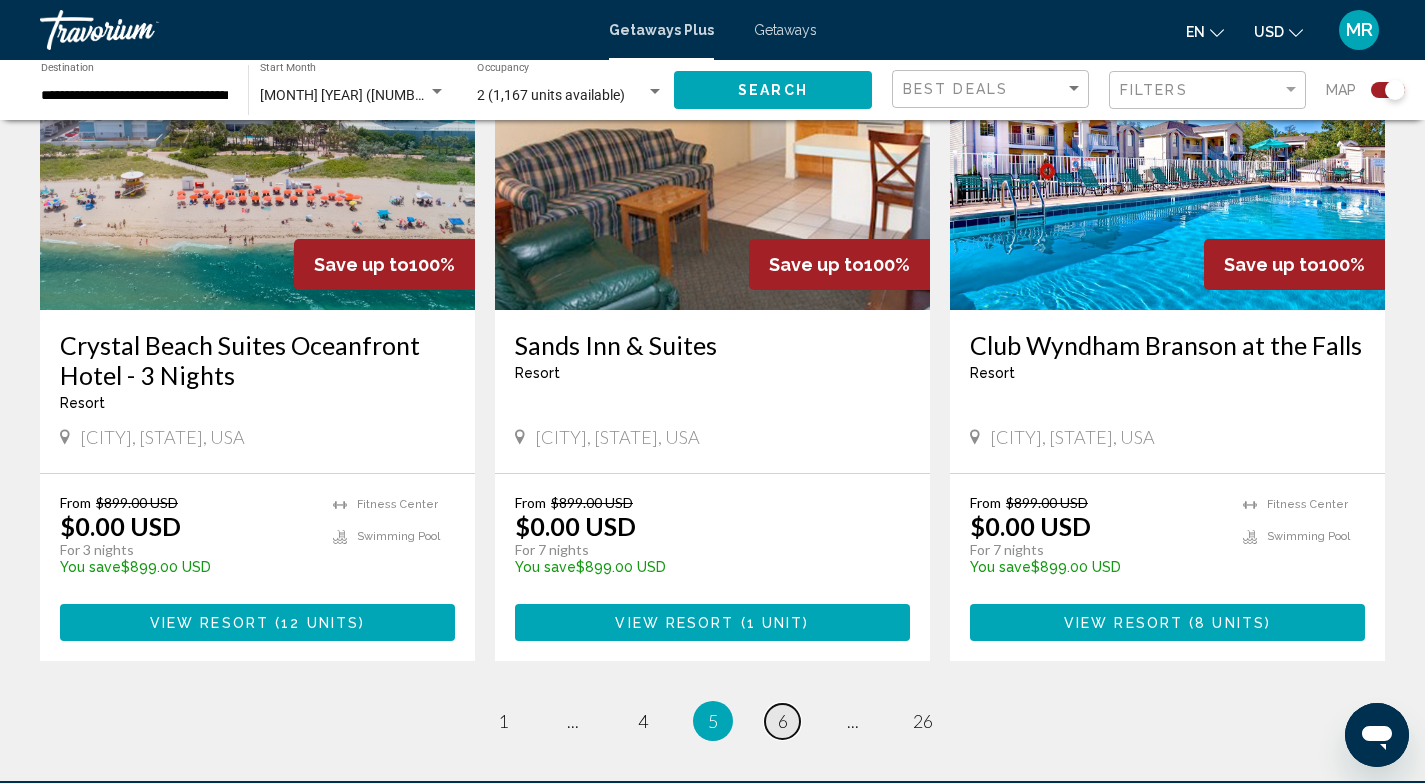 click on "6" at bounding box center [783, 721] 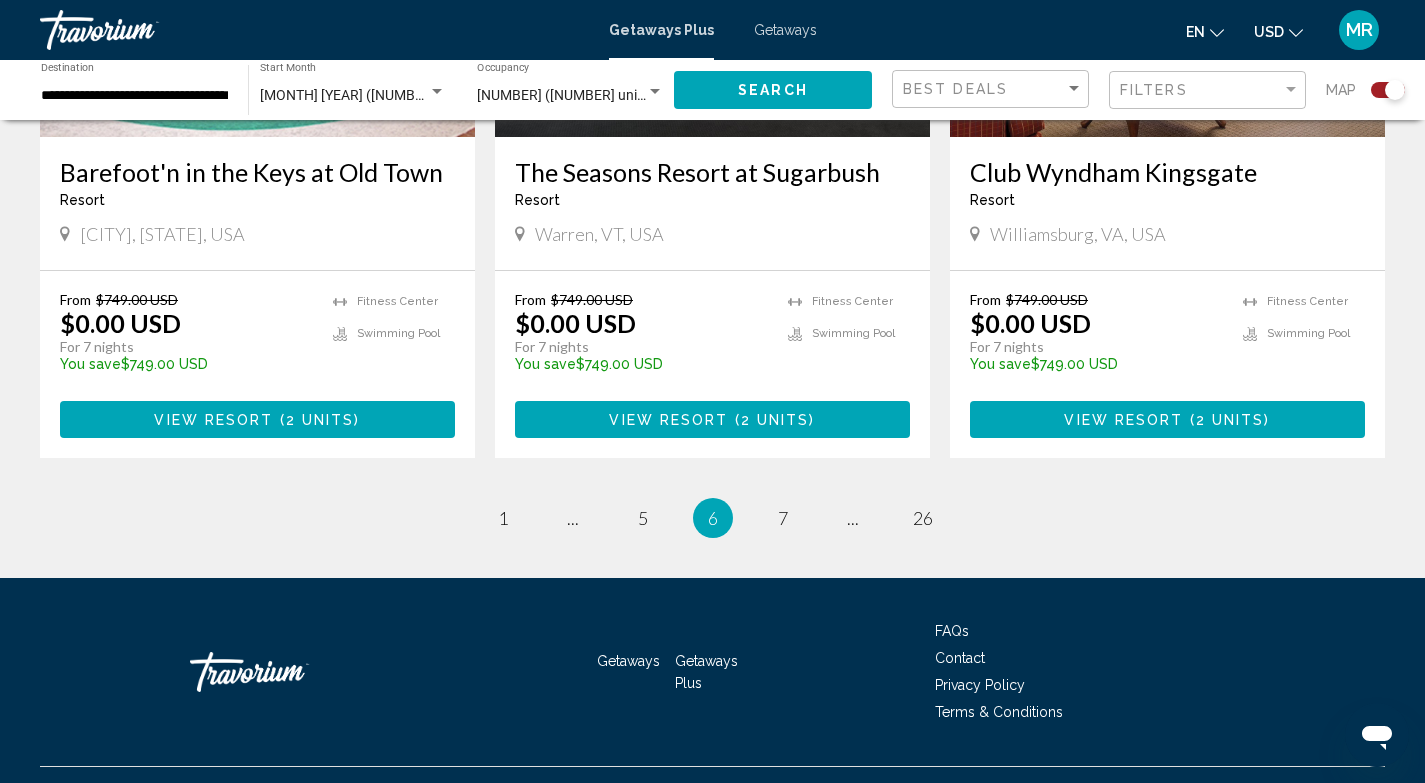 scroll, scrollTop: 3127, scrollLeft: 0, axis: vertical 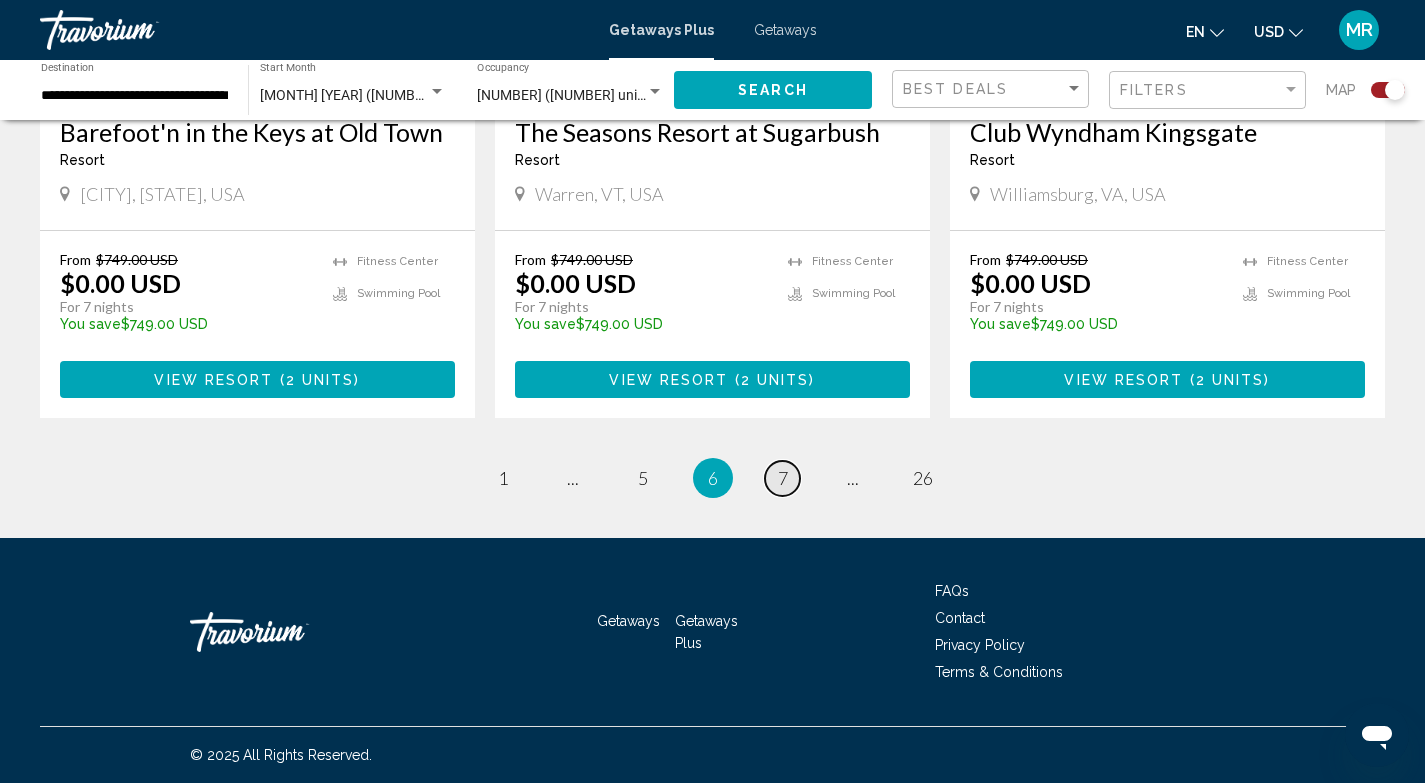 click on "7" at bounding box center [783, 478] 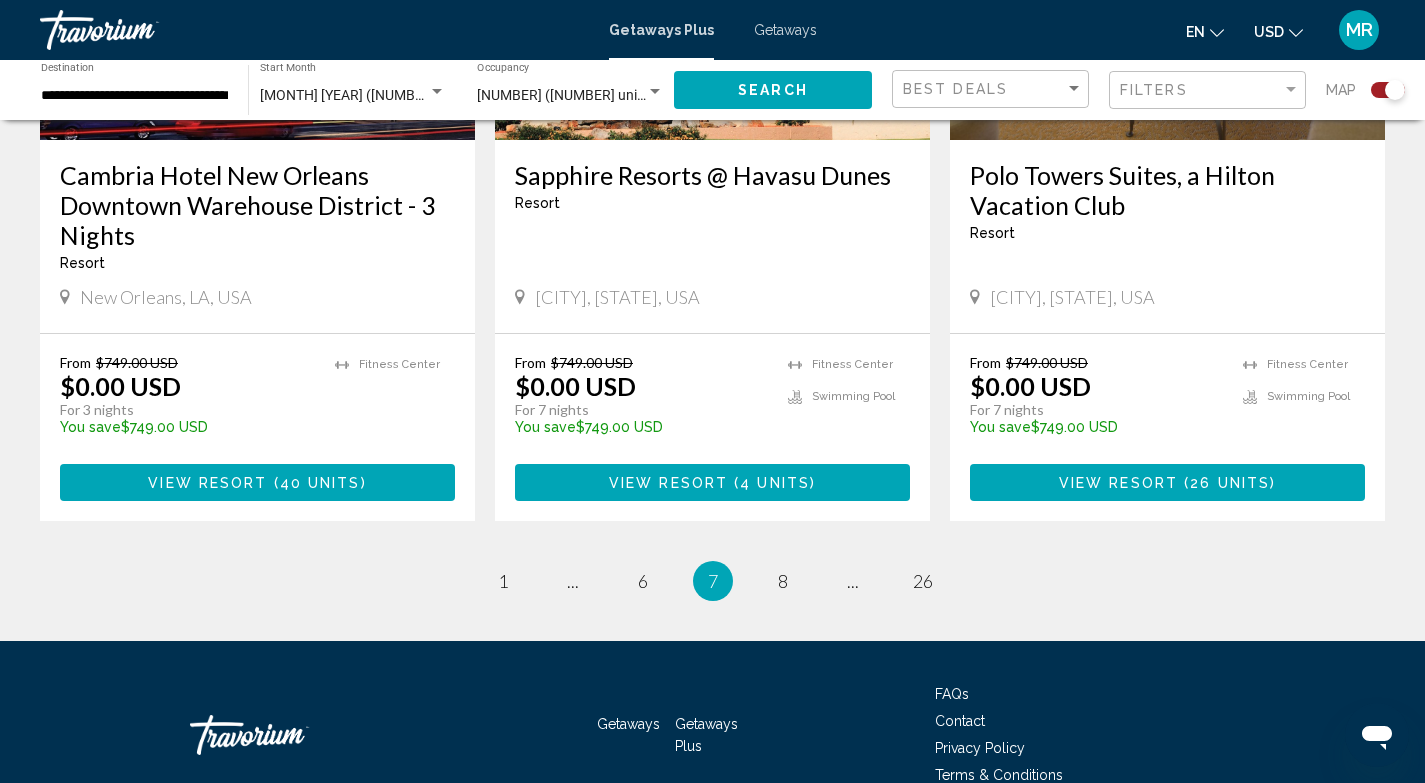 scroll, scrollTop: 3121, scrollLeft: 0, axis: vertical 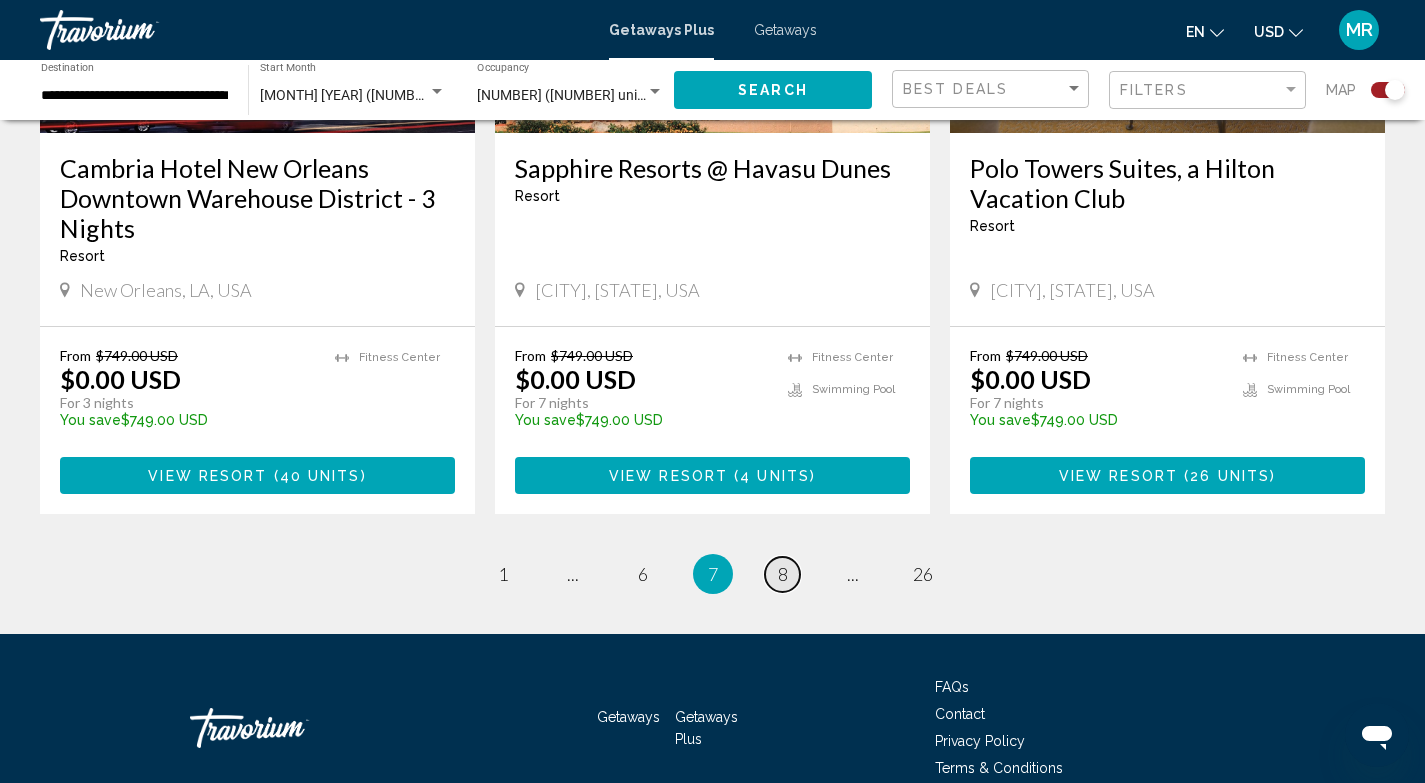 click on "8" at bounding box center [783, 574] 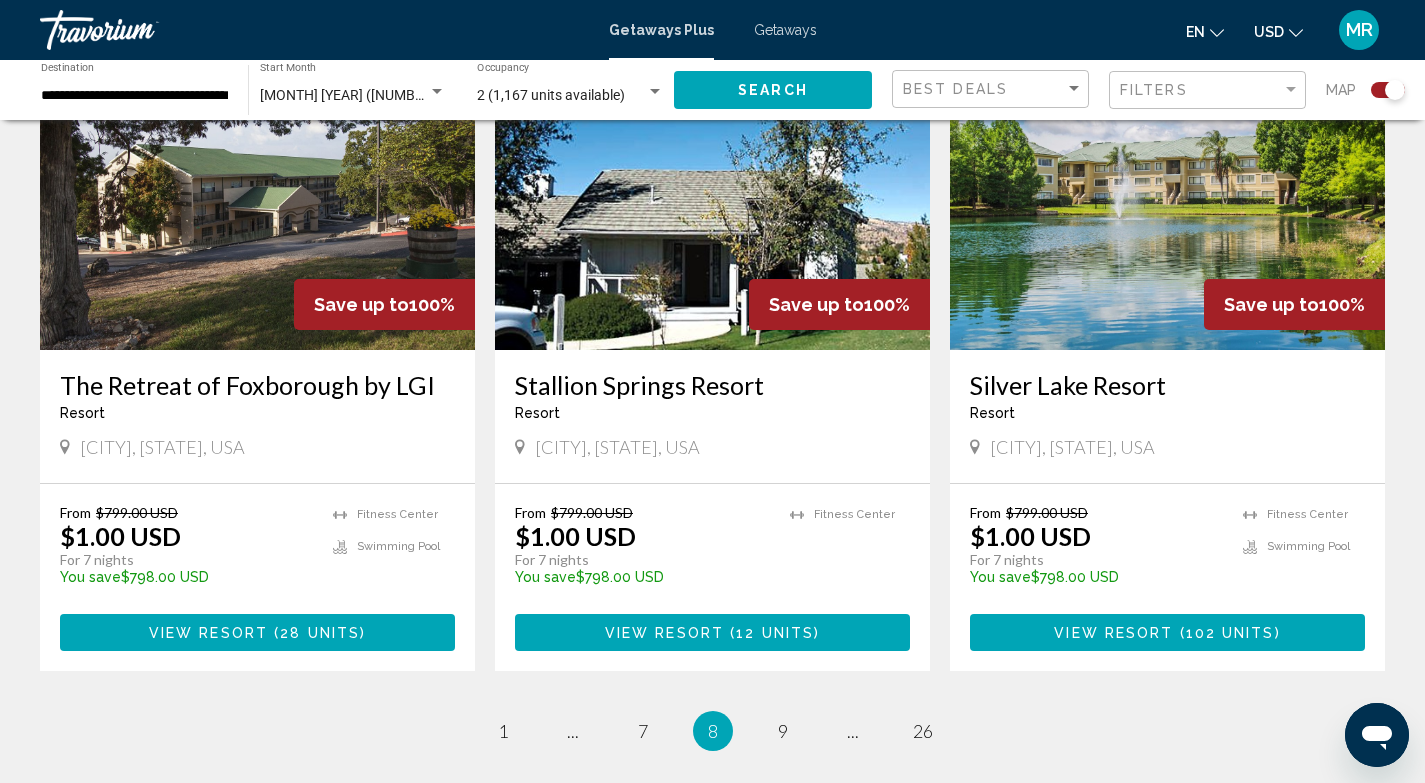 scroll, scrollTop: 2907, scrollLeft: 0, axis: vertical 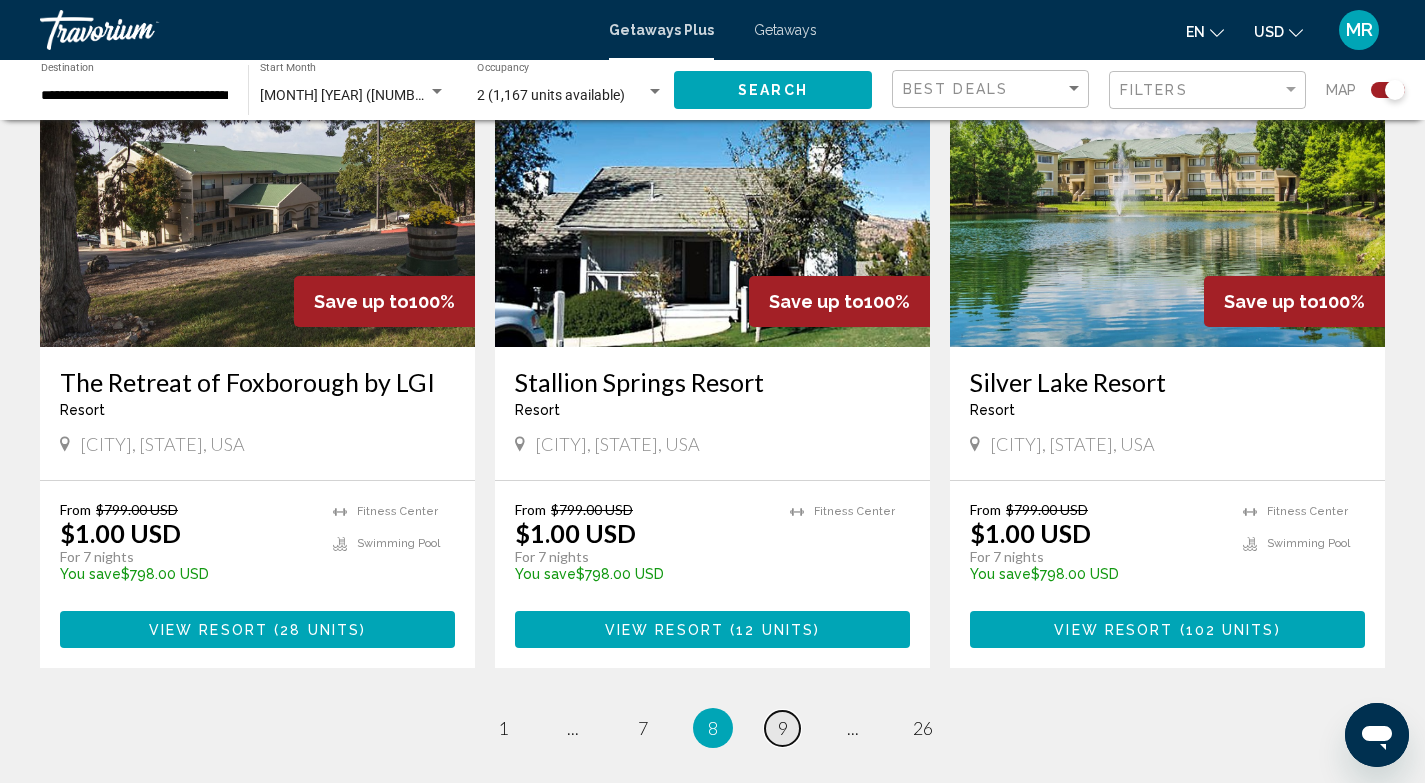 click on "9" at bounding box center (783, 728) 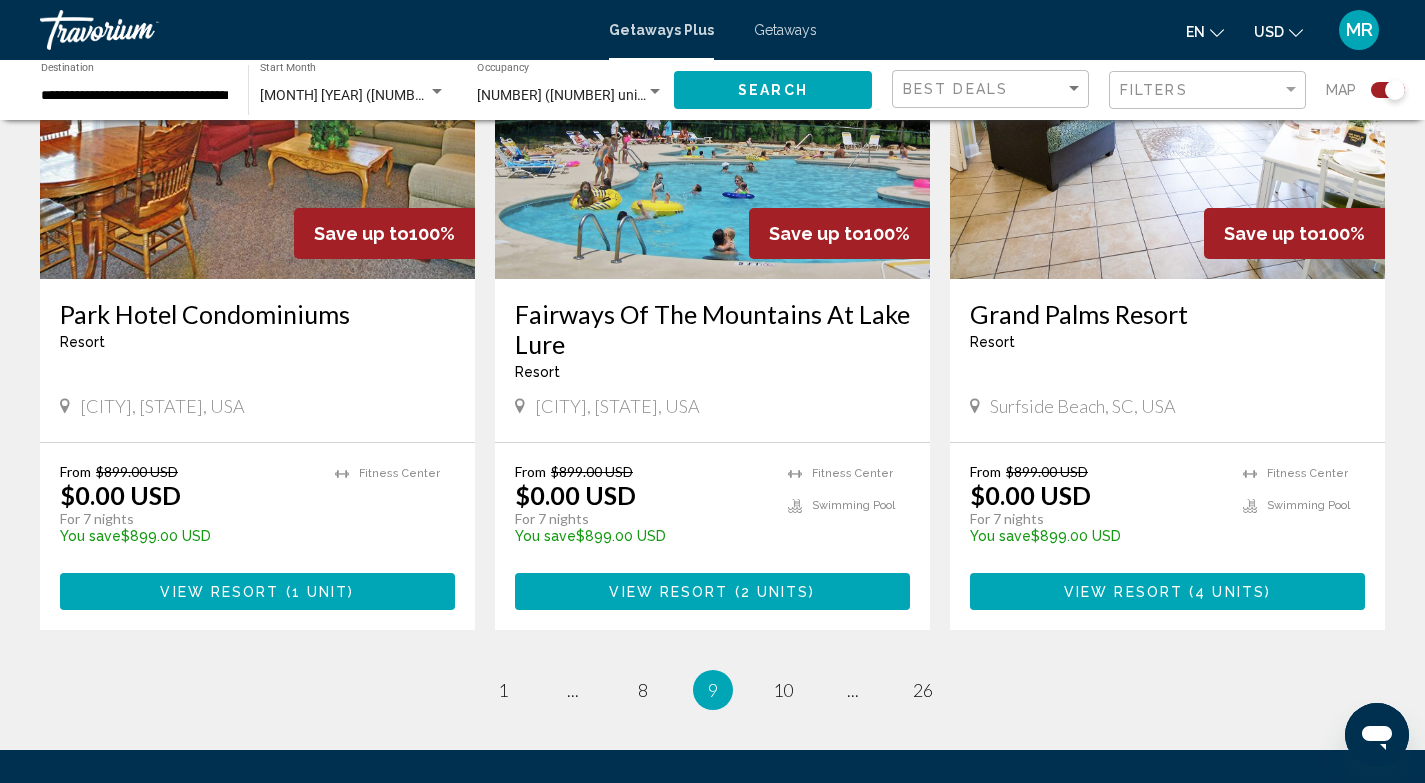scroll, scrollTop: 2948, scrollLeft: 0, axis: vertical 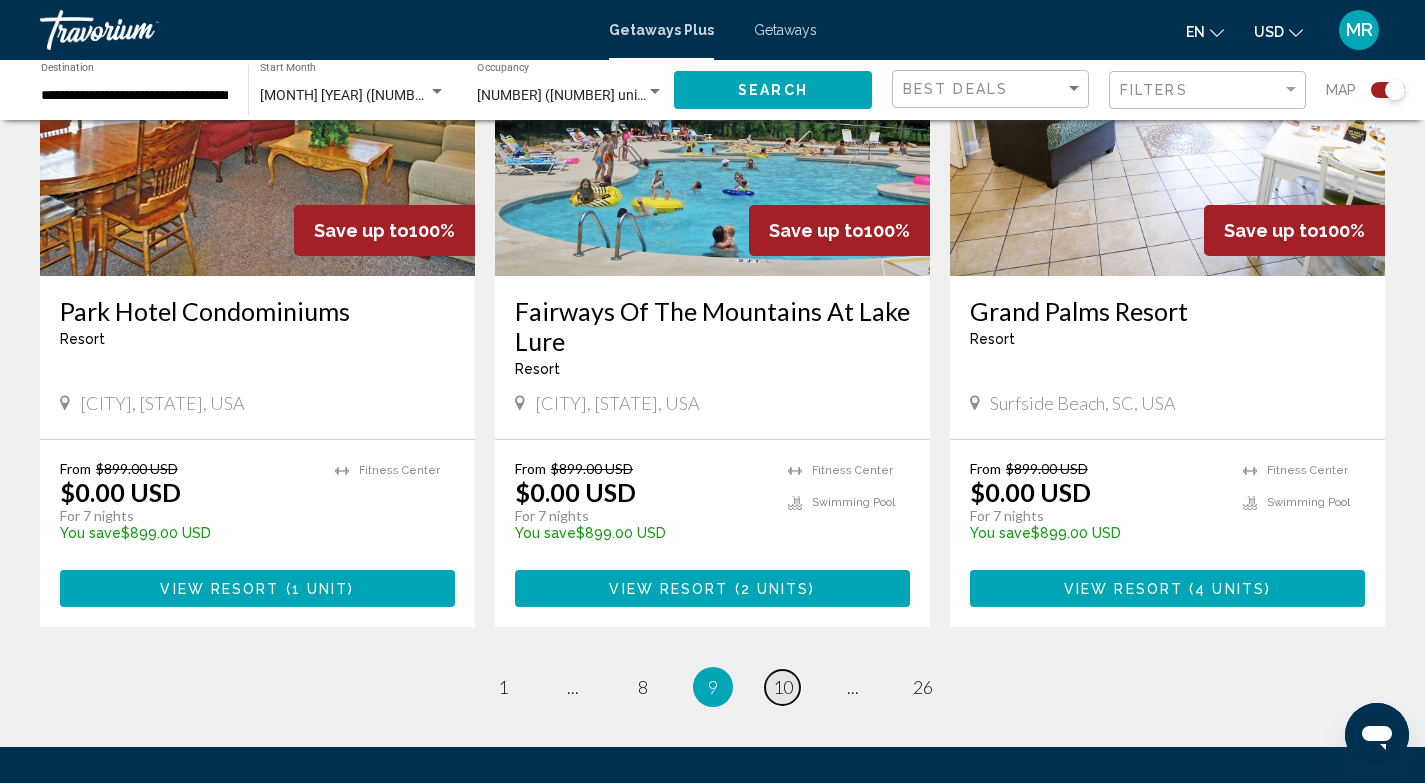 click on "10" at bounding box center (783, 687) 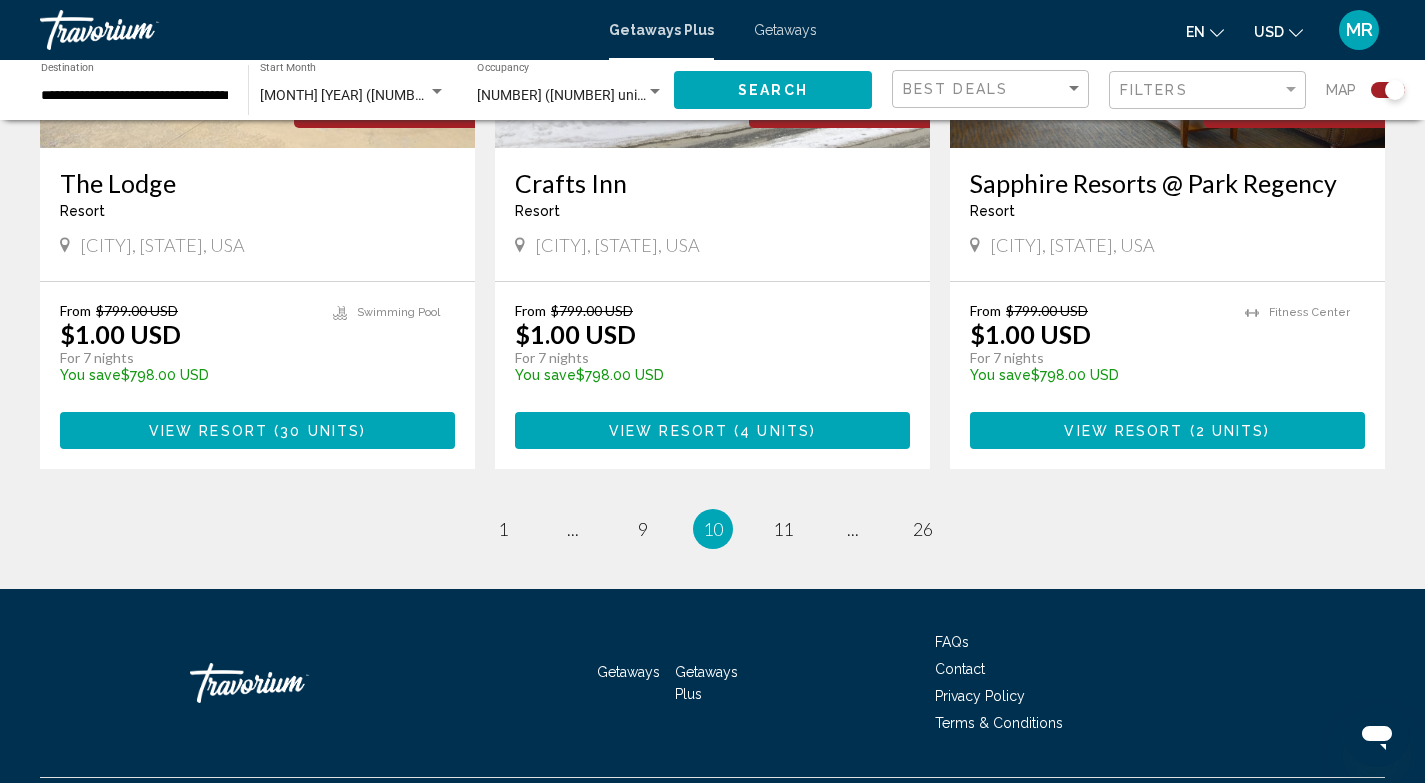 scroll, scrollTop: 3107, scrollLeft: 0, axis: vertical 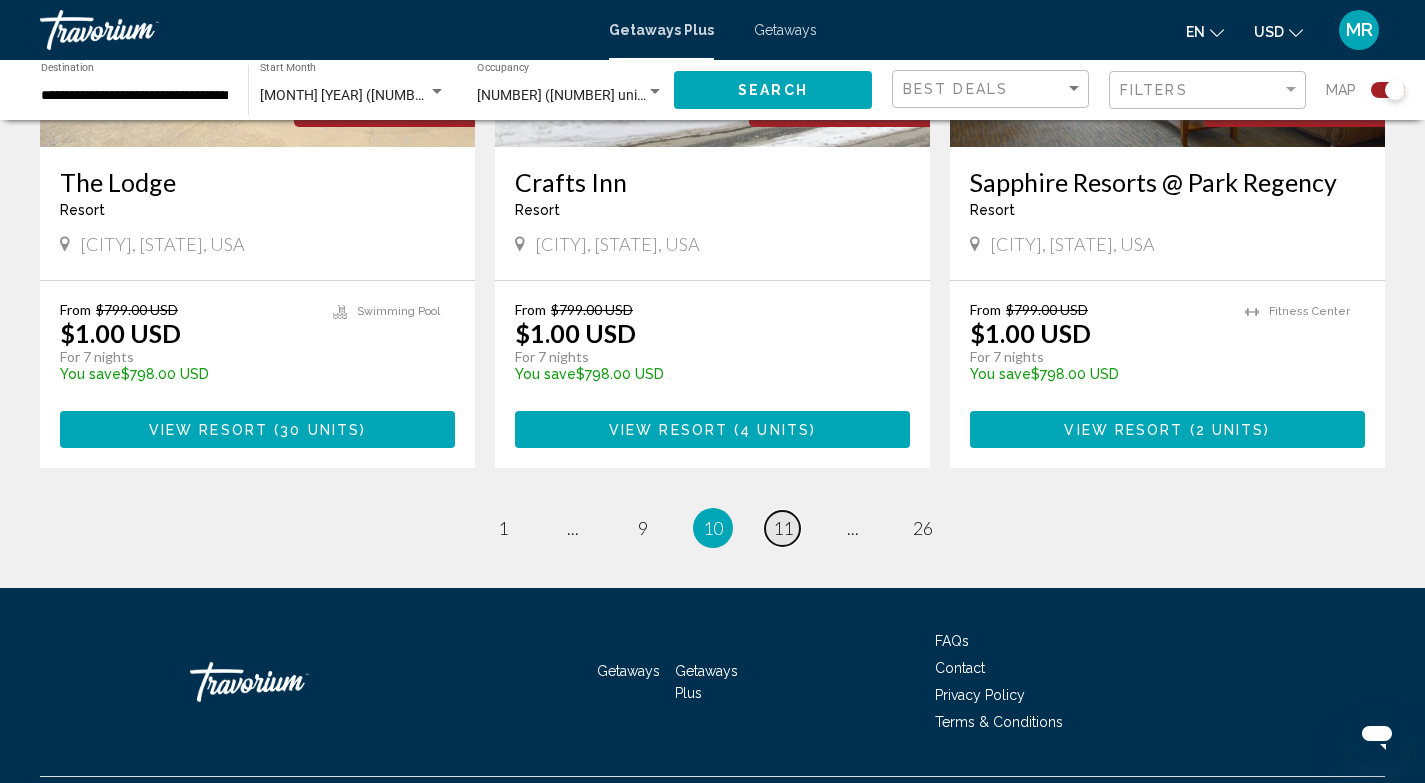 click on "11" at bounding box center [783, 528] 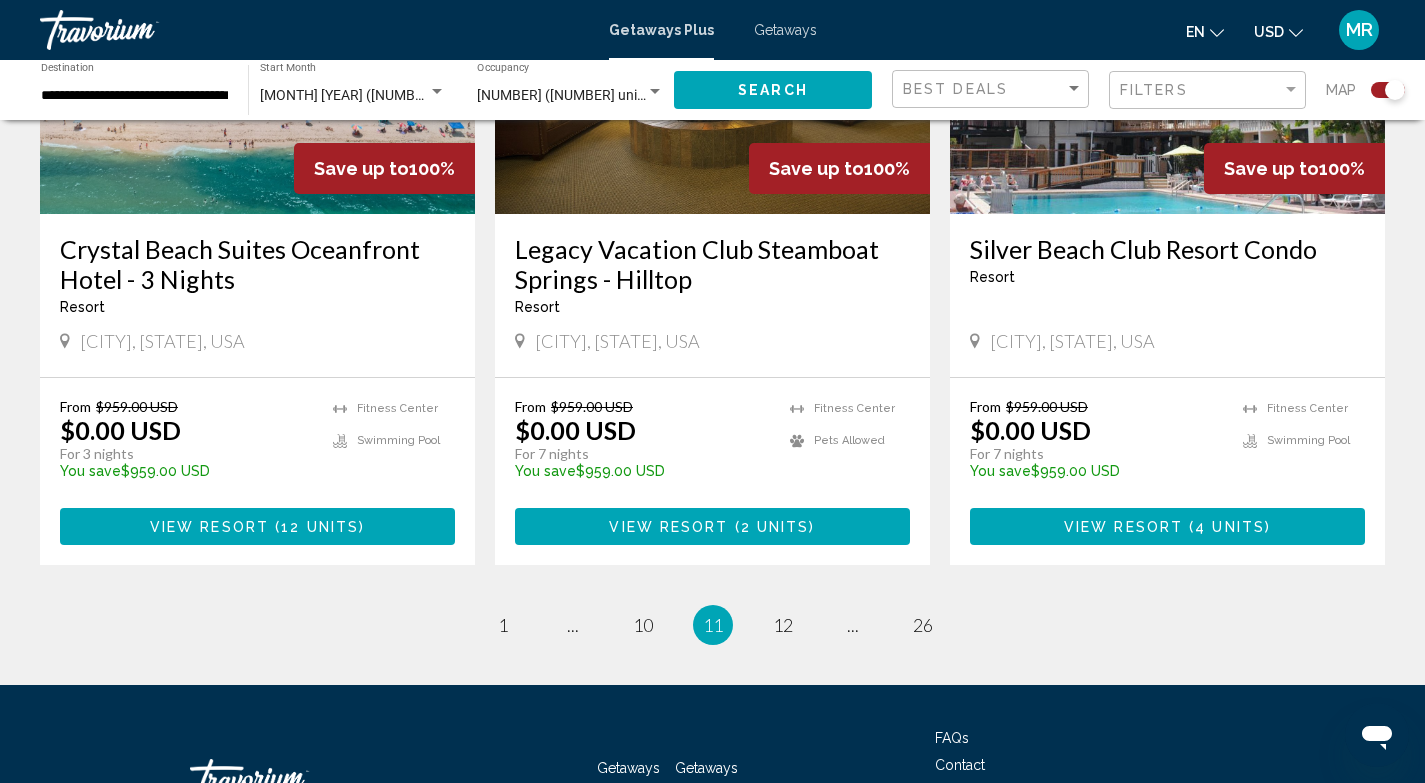 scroll, scrollTop: 3043, scrollLeft: 0, axis: vertical 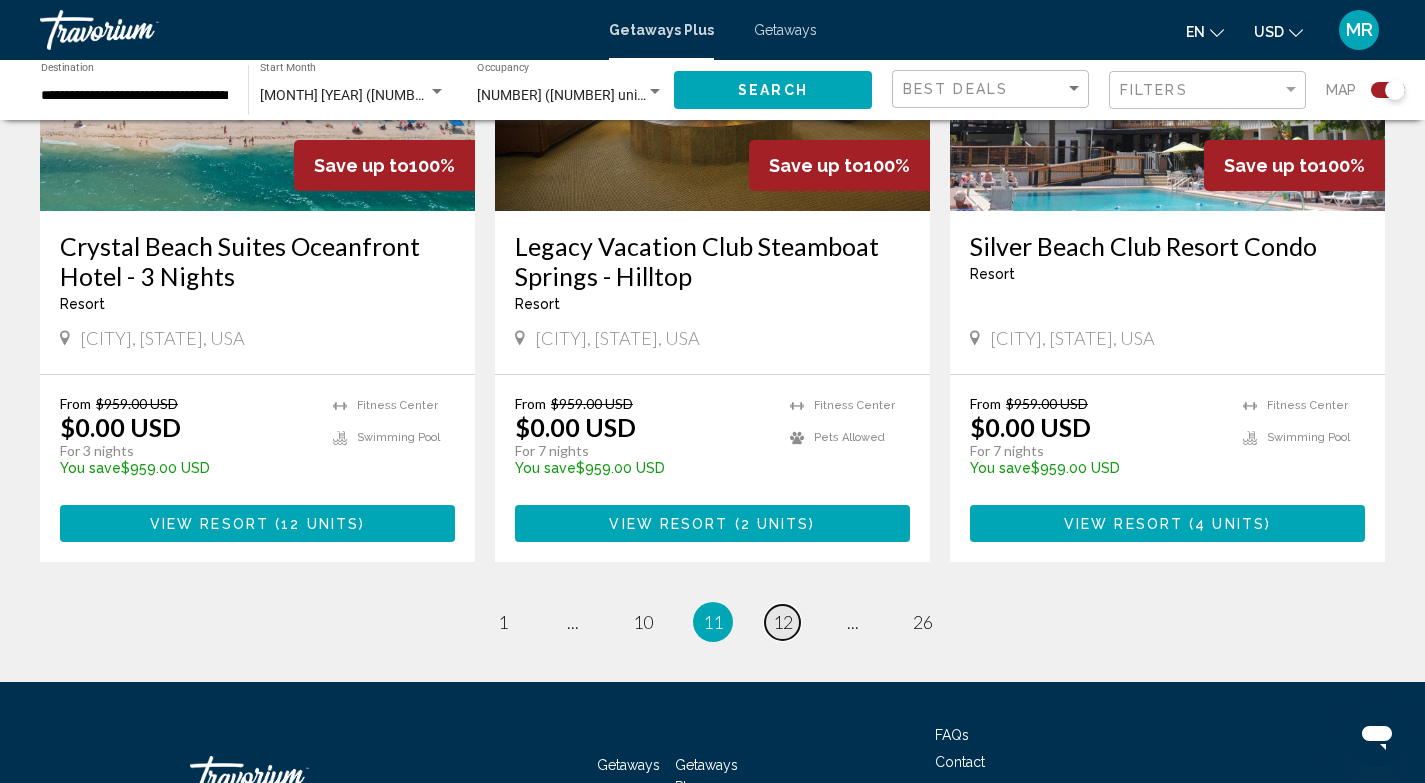 click on "12" at bounding box center (783, 622) 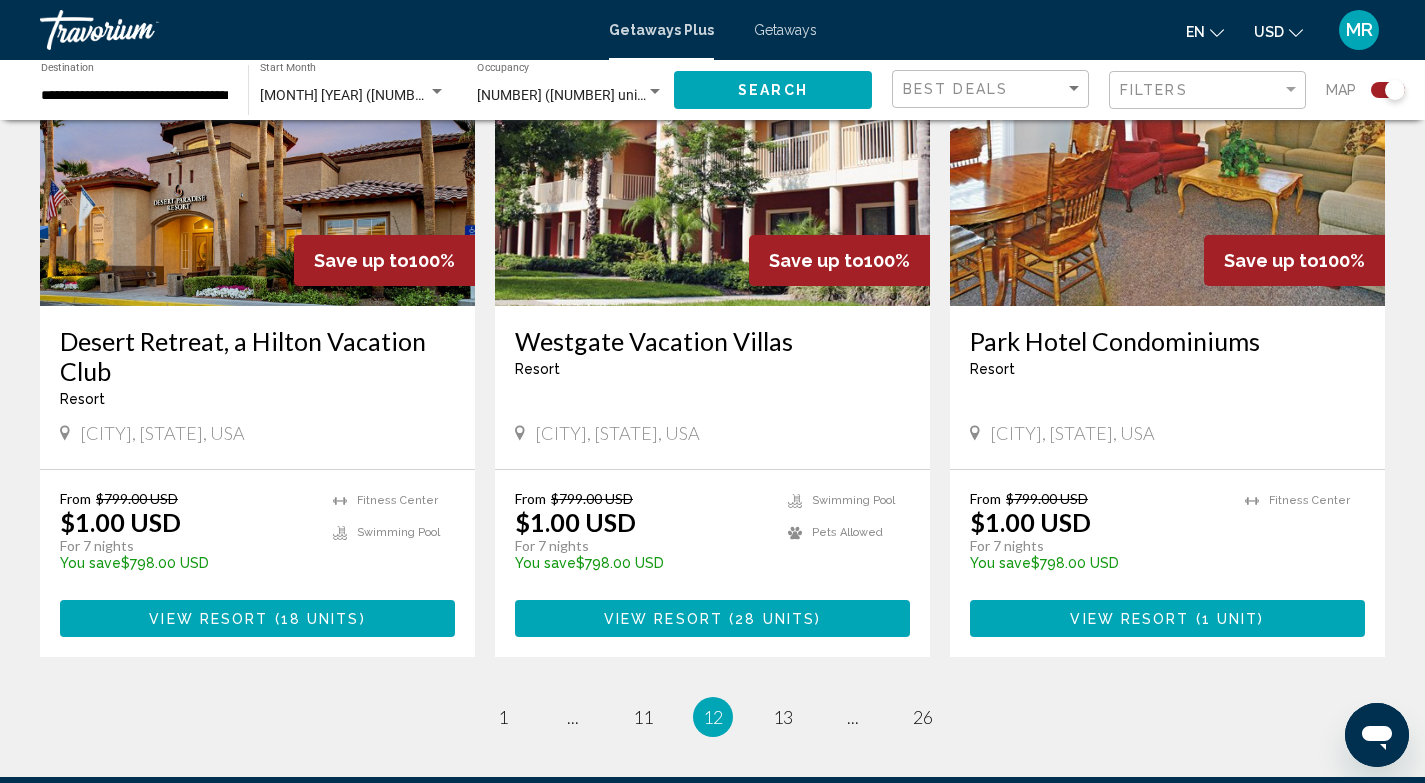 scroll, scrollTop: 2921, scrollLeft: 0, axis: vertical 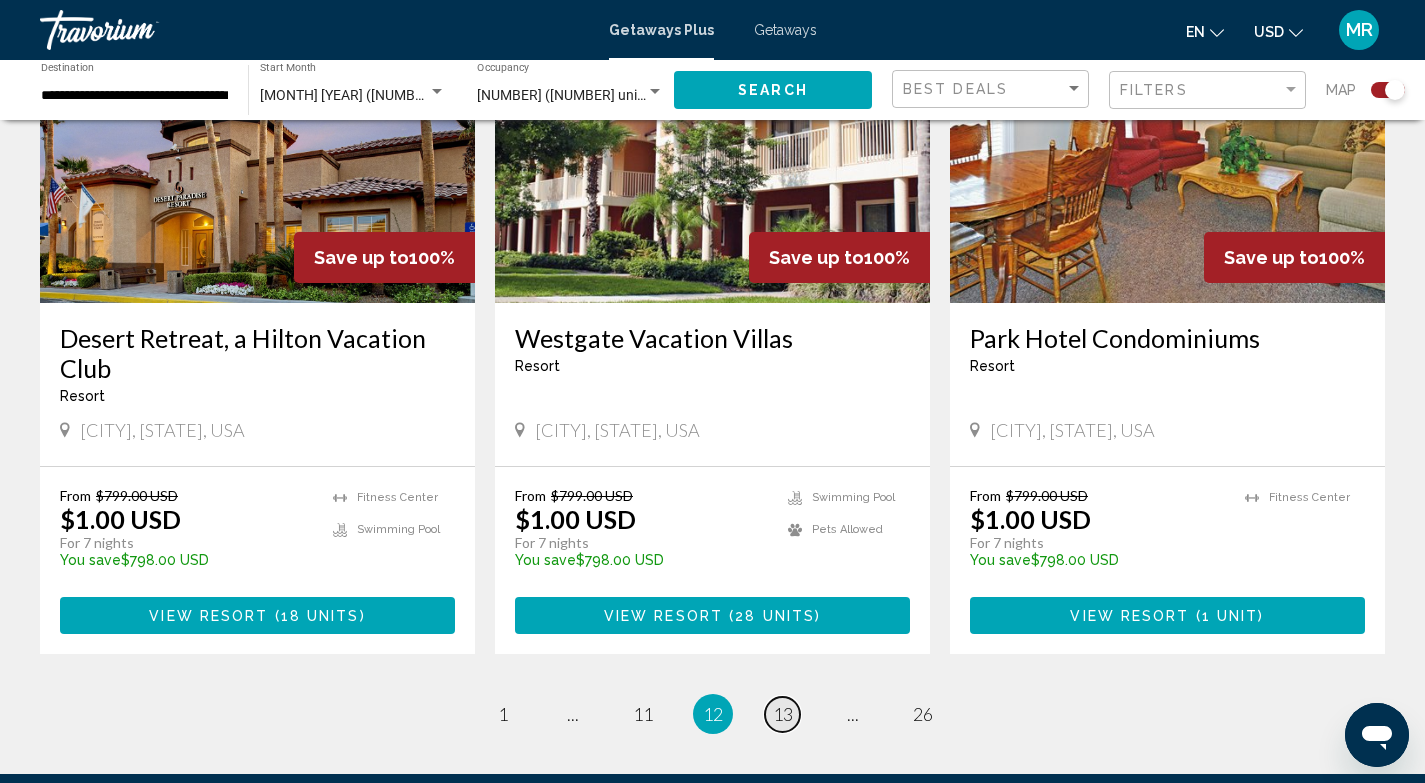 click on "13" at bounding box center [783, 714] 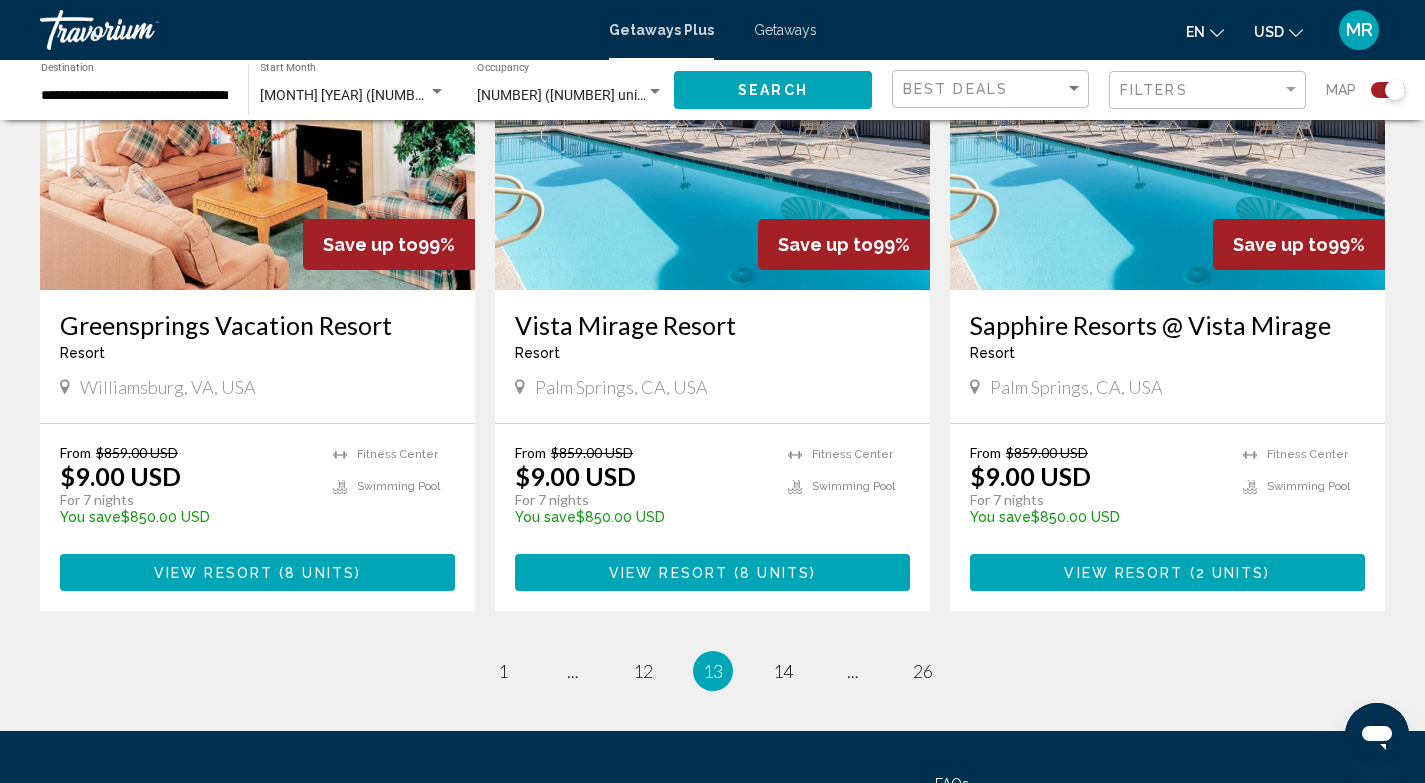 scroll, scrollTop: 2999, scrollLeft: 0, axis: vertical 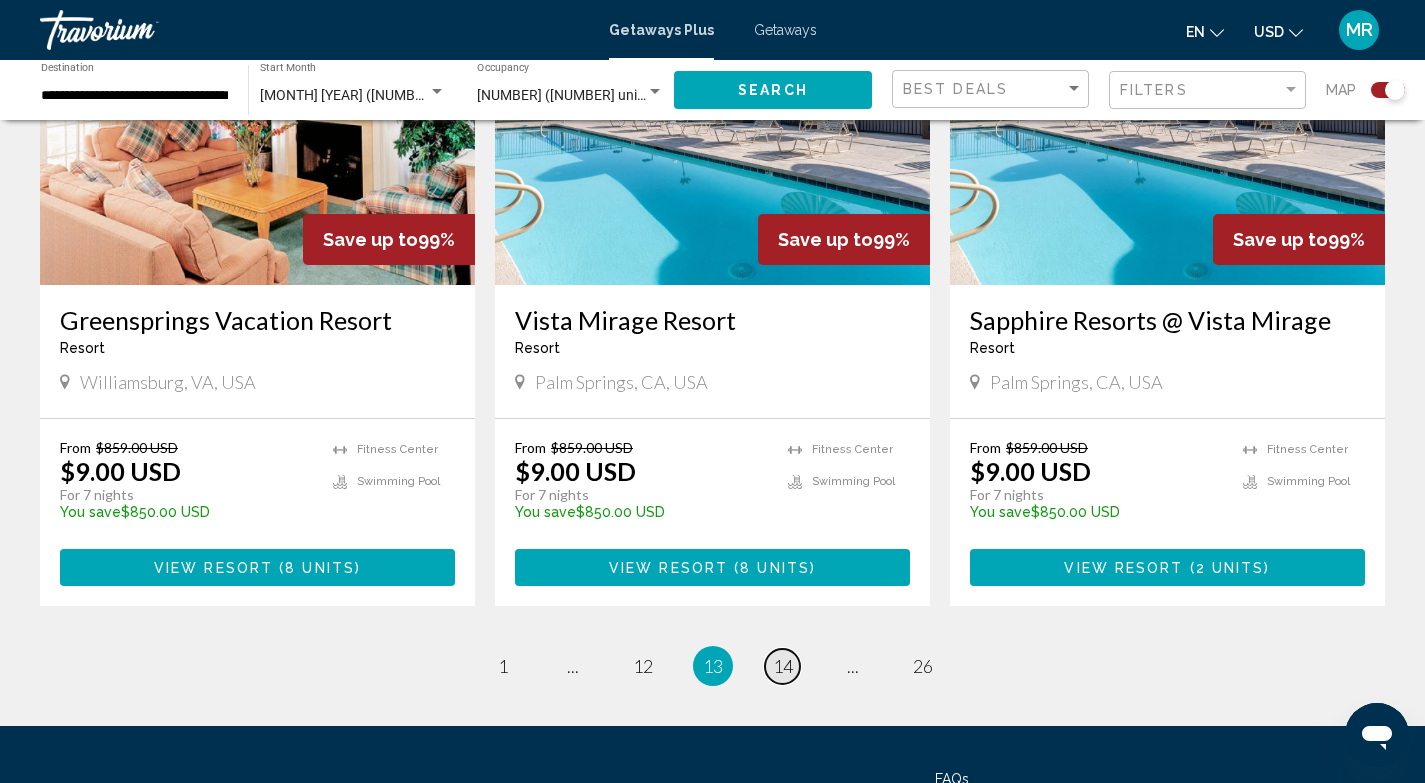 click on "14" at bounding box center (783, 666) 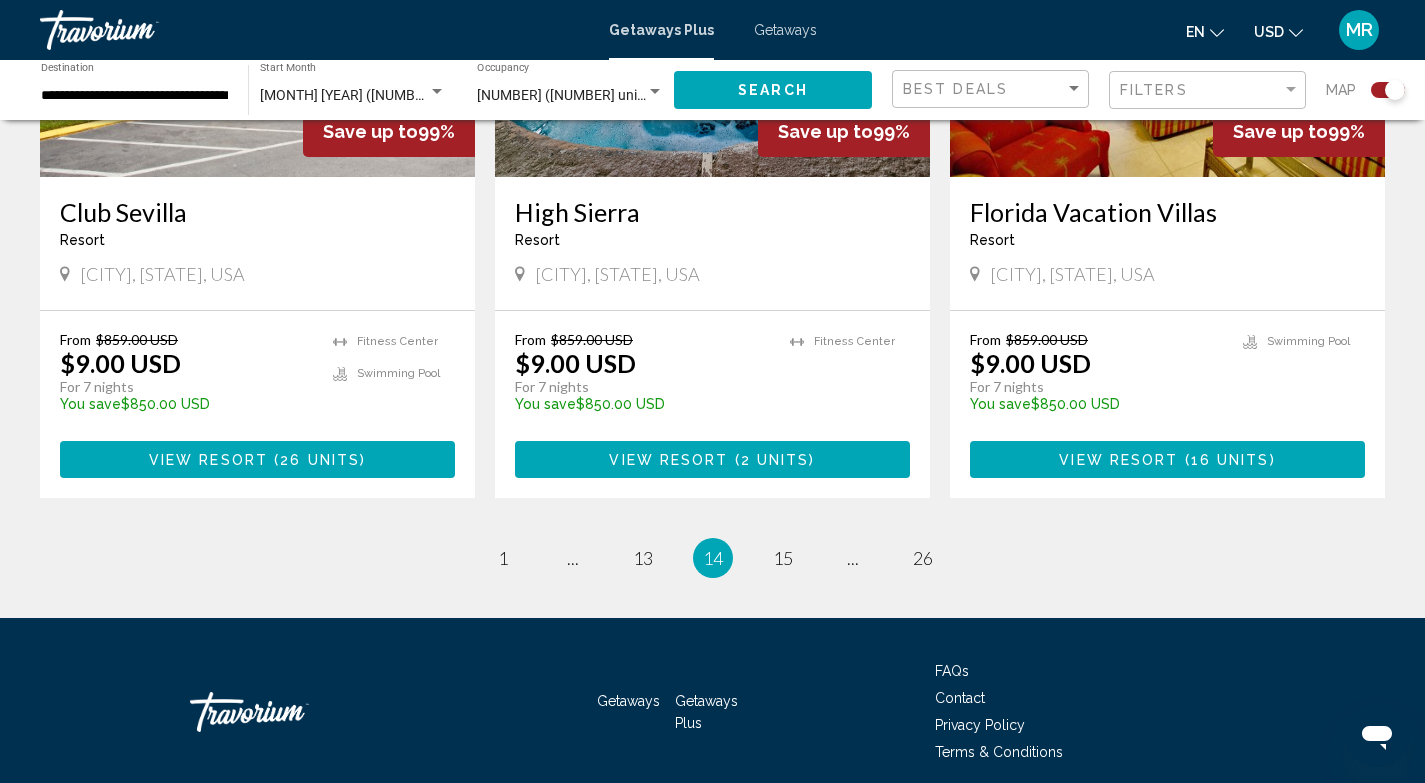 scroll, scrollTop: 3053, scrollLeft: 0, axis: vertical 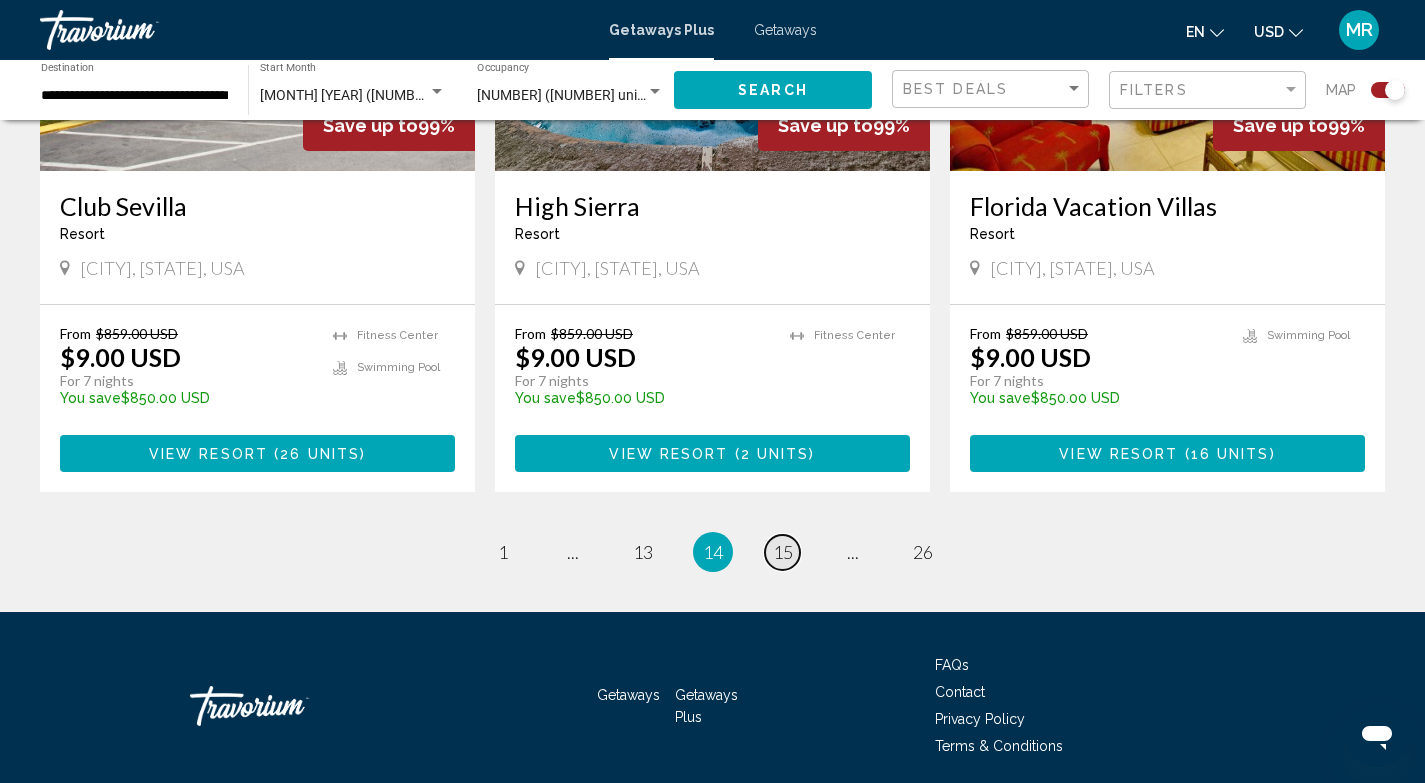 click on "15" at bounding box center (783, 552) 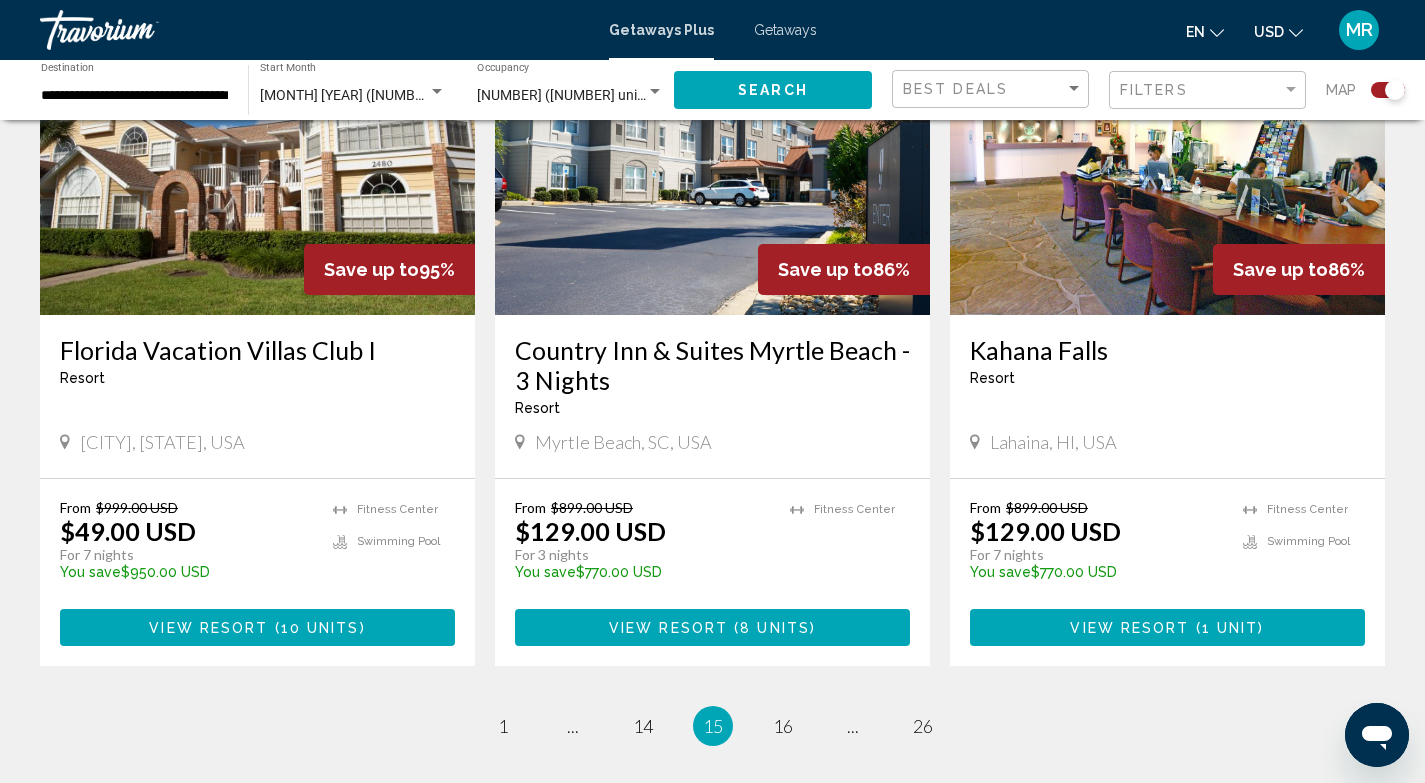 scroll, scrollTop: 2912, scrollLeft: 0, axis: vertical 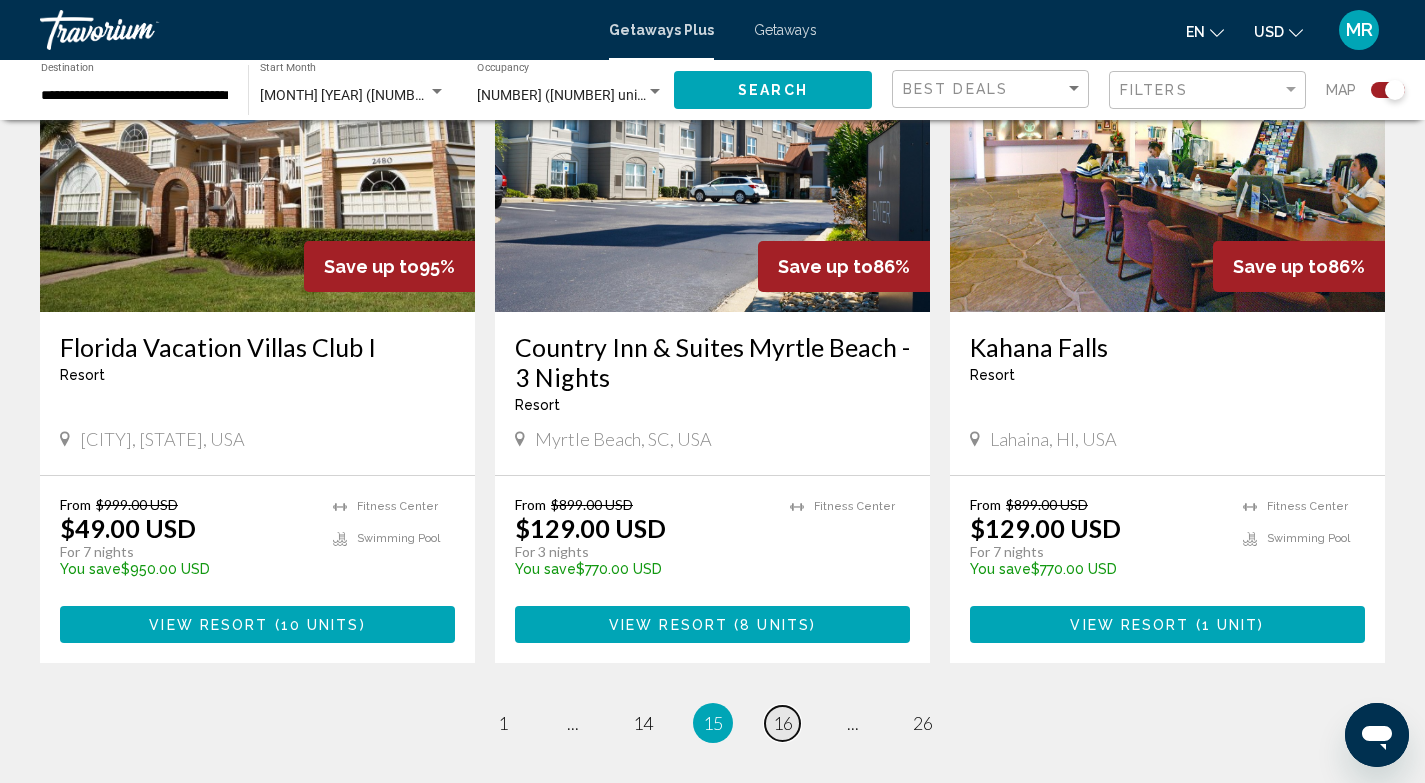 click on "16" at bounding box center (783, 723) 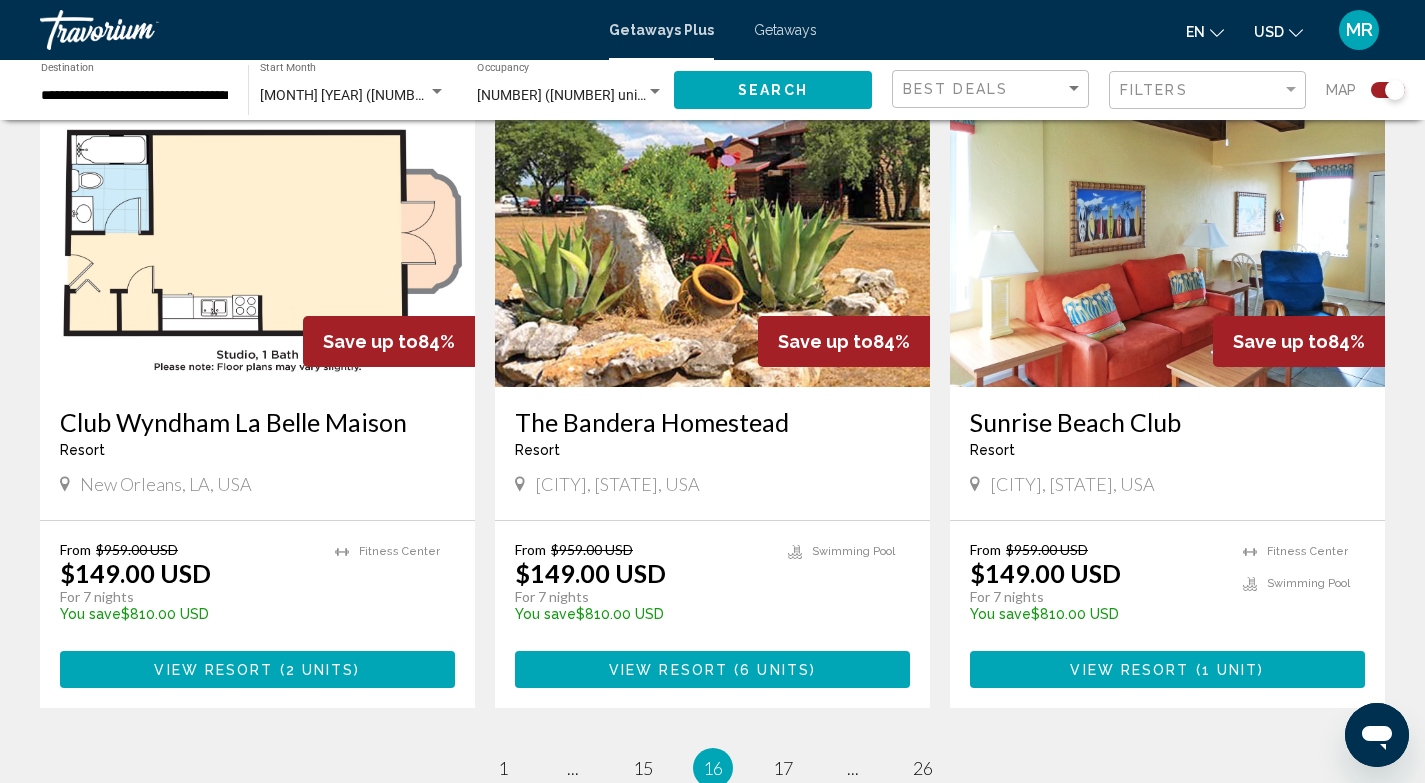 scroll, scrollTop: 2840, scrollLeft: 0, axis: vertical 